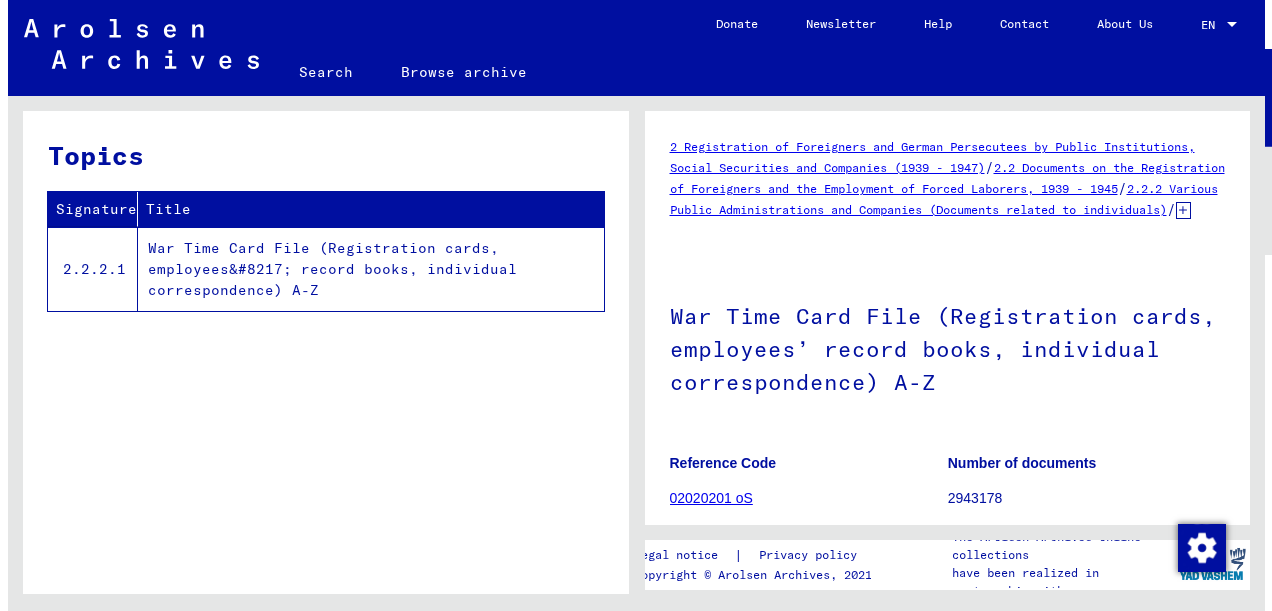 scroll, scrollTop: 0, scrollLeft: 0, axis: both 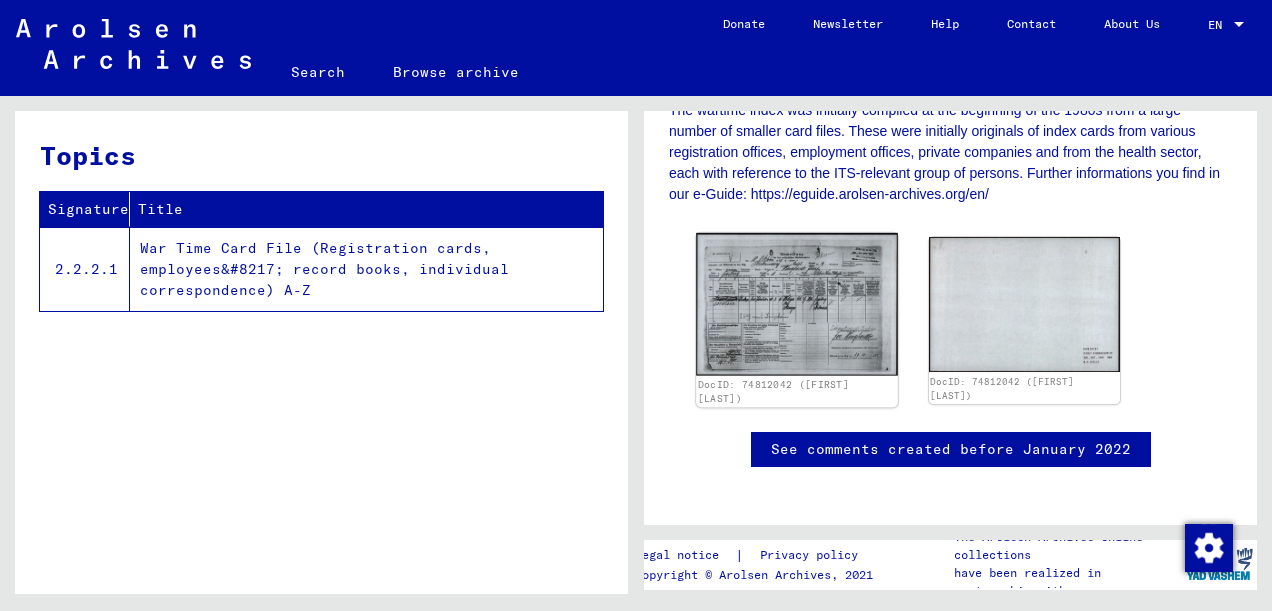 click 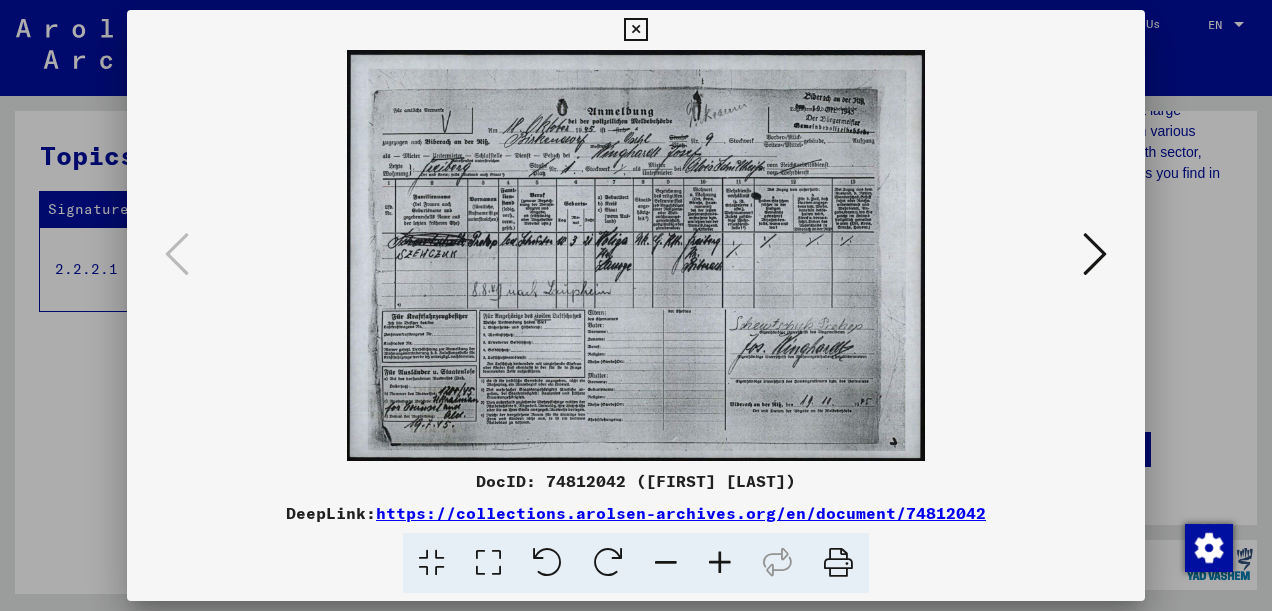 click at bounding box center (720, 563) 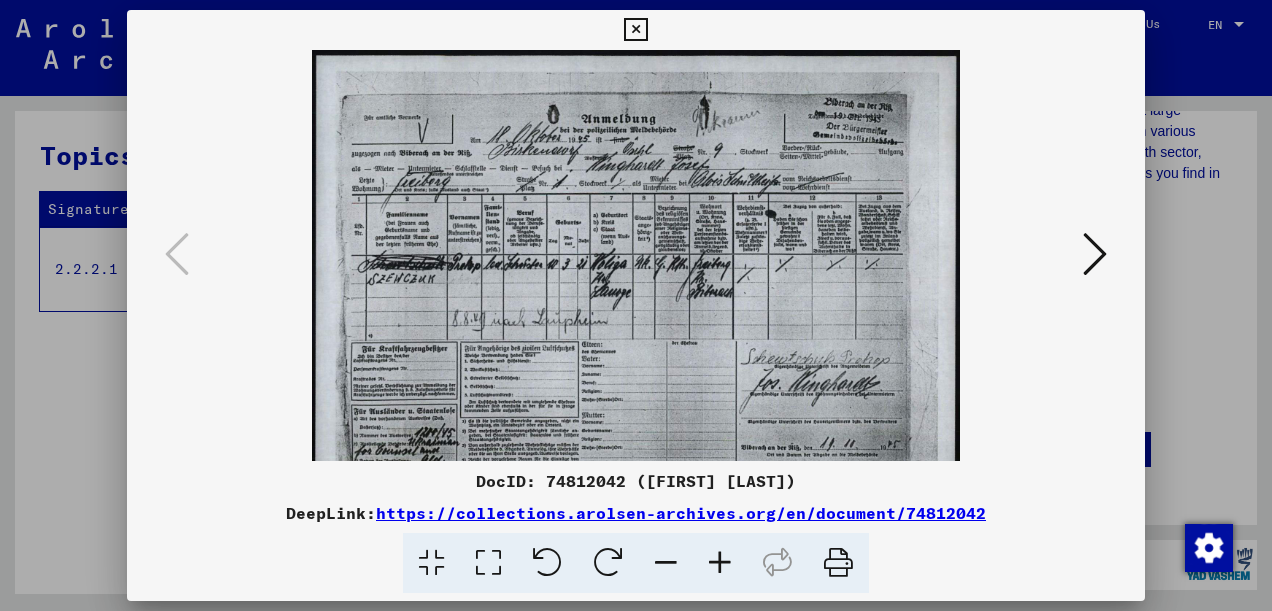 click at bounding box center (720, 563) 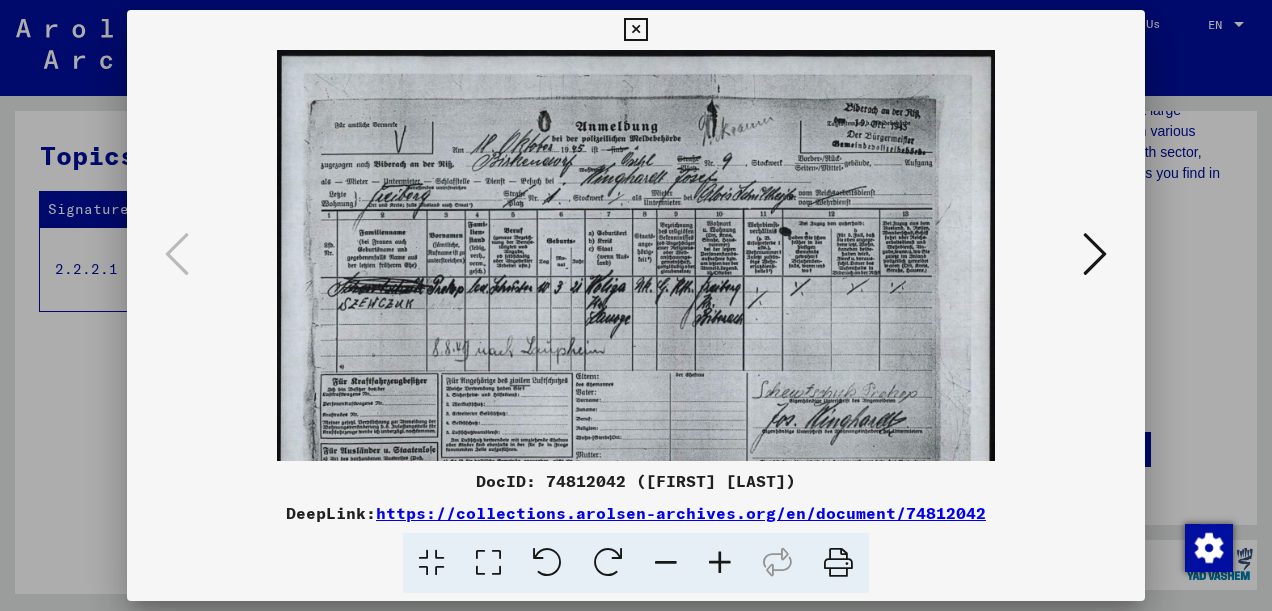 click at bounding box center [720, 563] 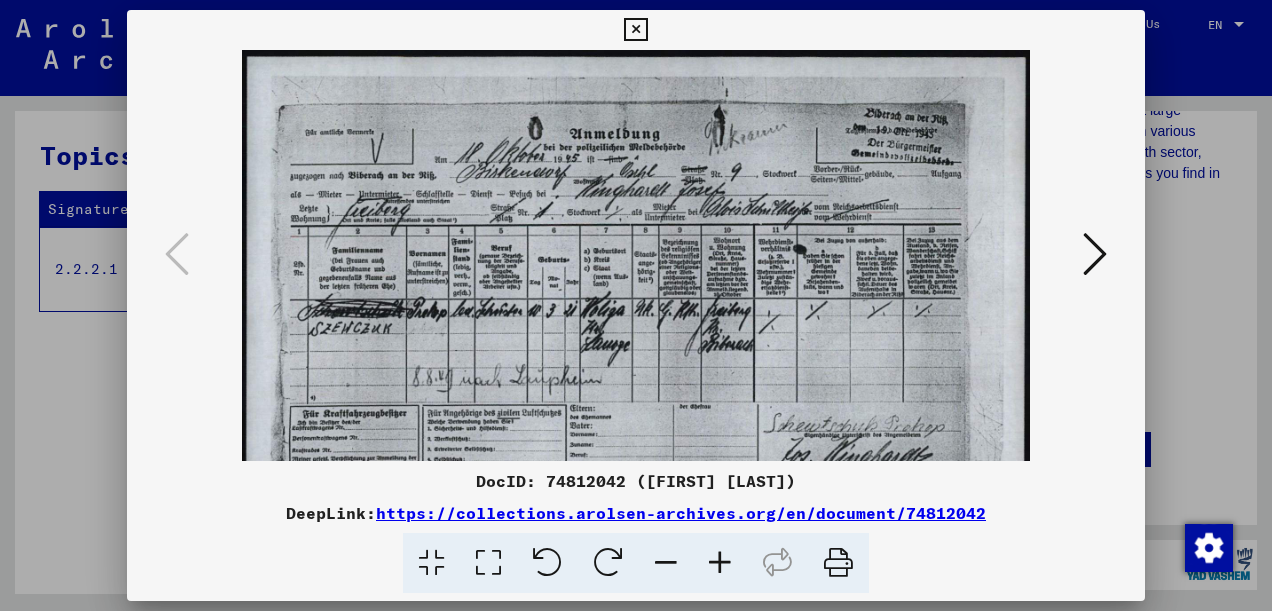 click at bounding box center (720, 563) 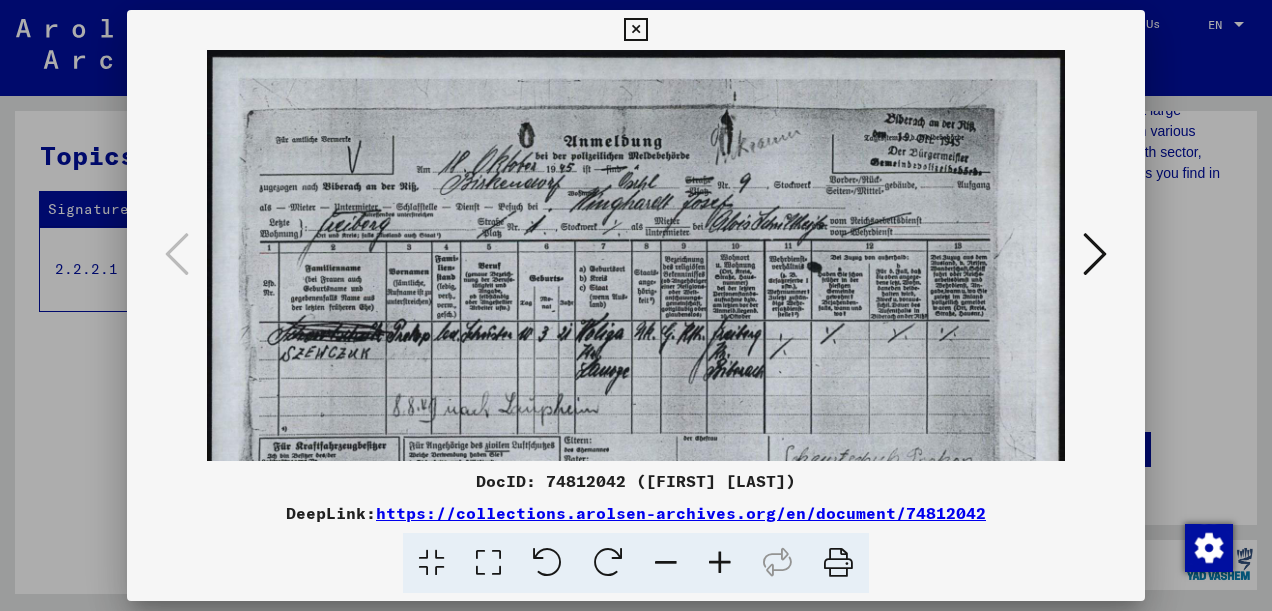 click at bounding box center [720, 563] 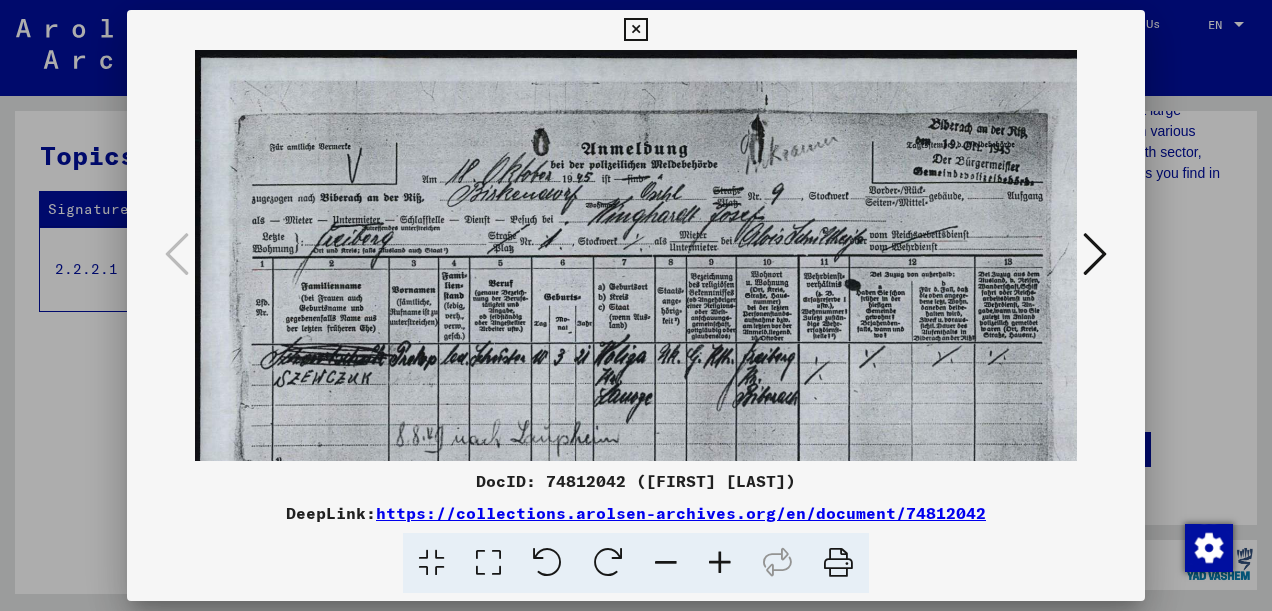 click at bounding box center [720, 563] 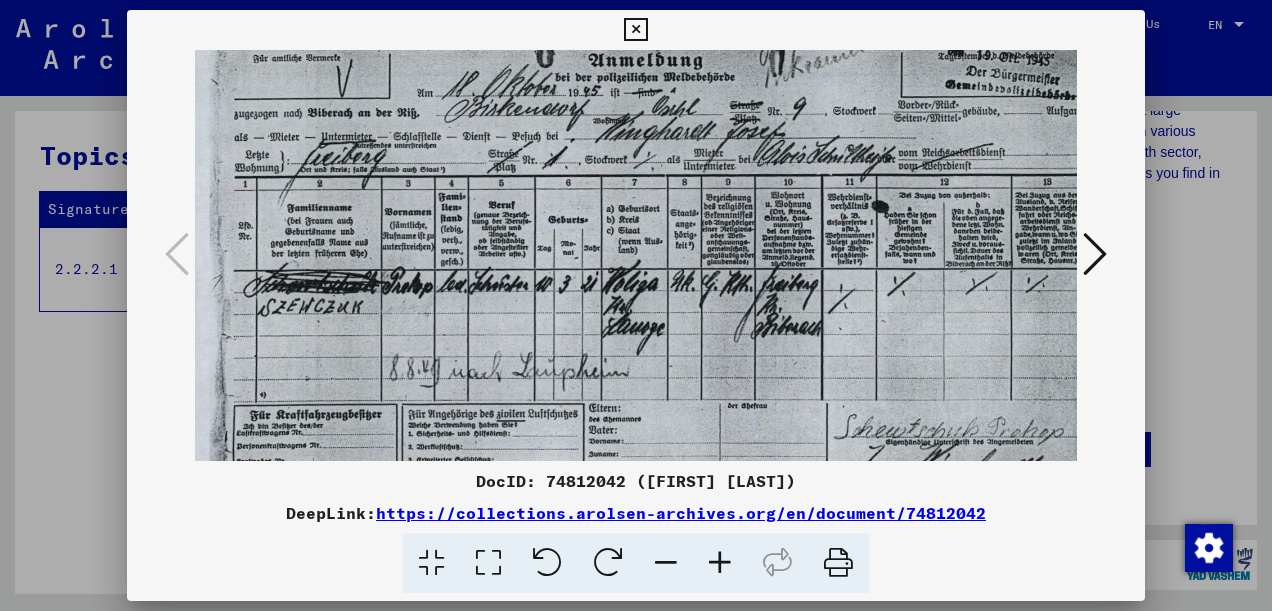 scroll, scrollTop: 106, scrollLeft: 24, axis: both 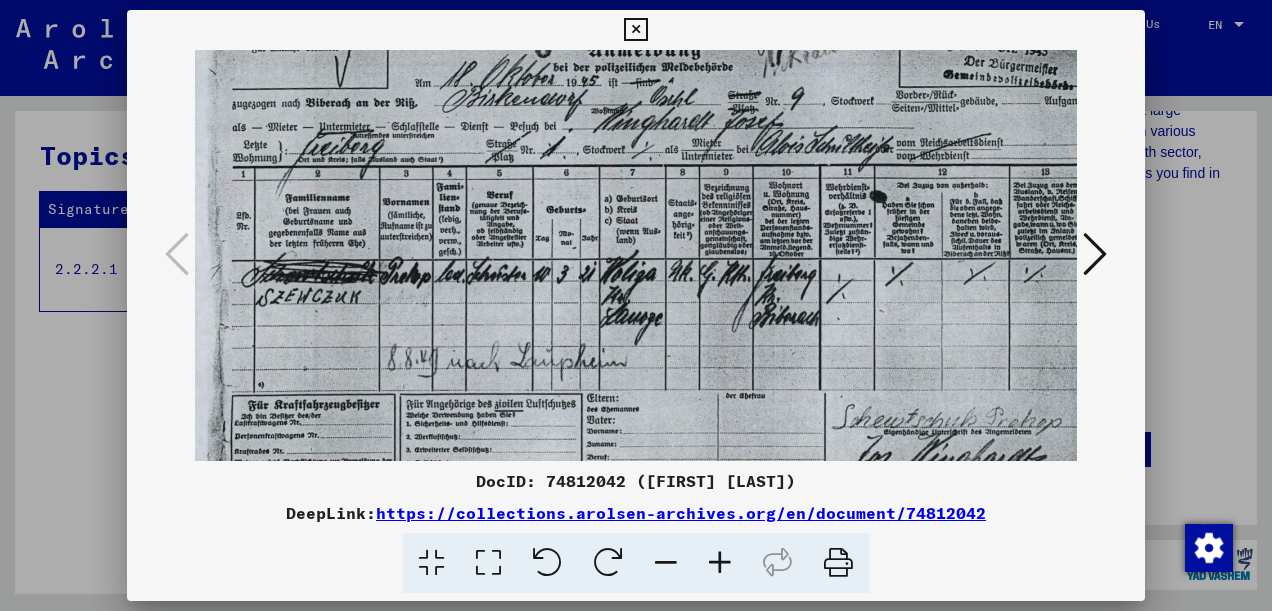 drag, startPoint x: 670, startPoint y: 397, endPoint x: 649, endPoint y: 297, distance: 102.18121 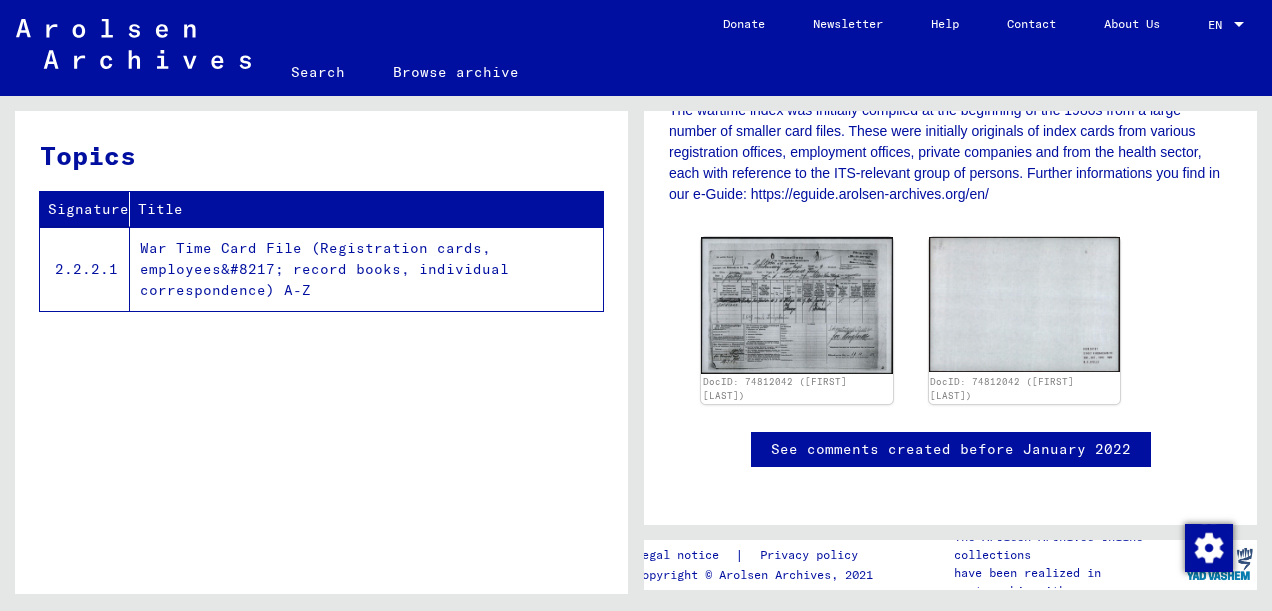 scroll, scrollTop: 660, scrollLeft: 0, axis: vertical 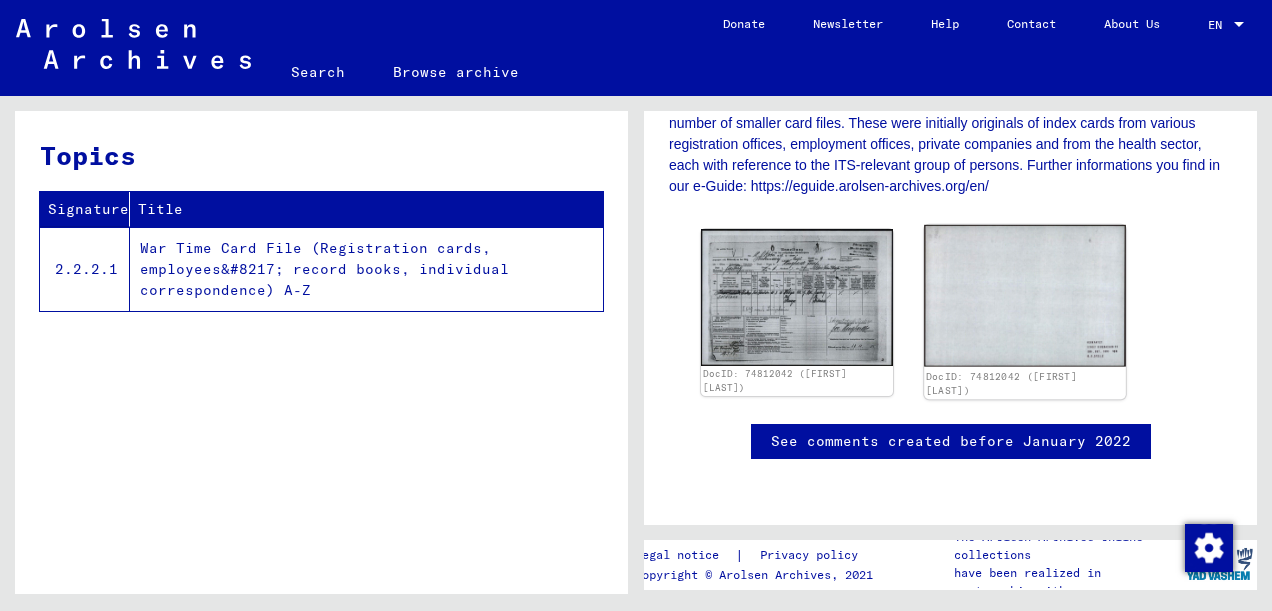 click 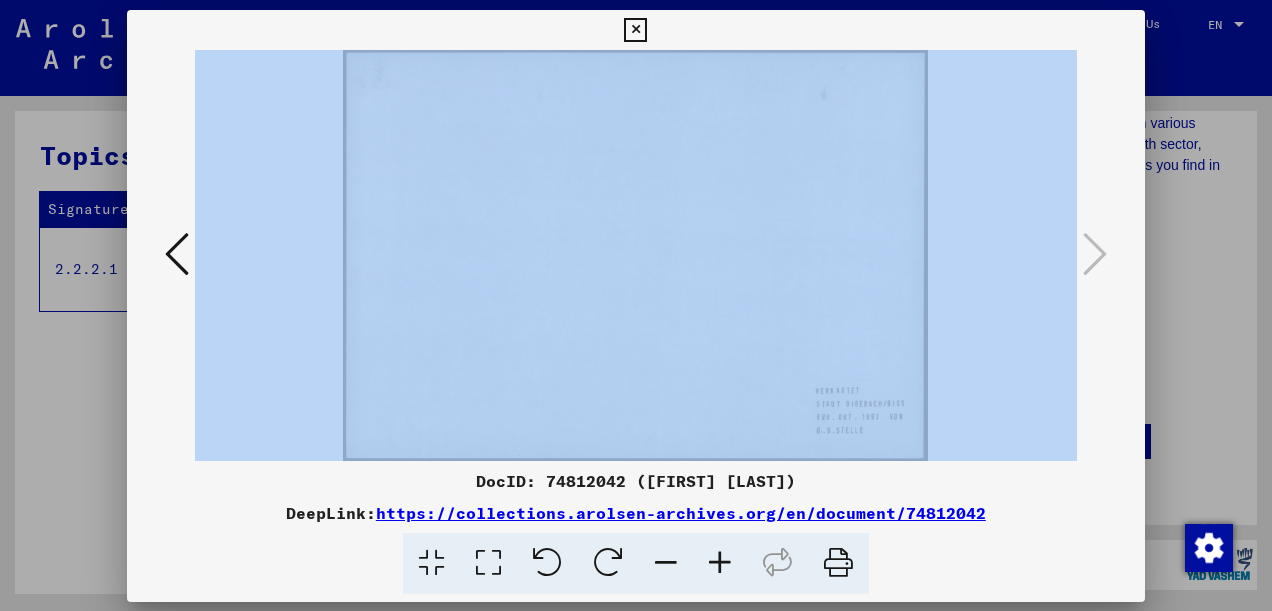 click at bounding box center (636, 255) 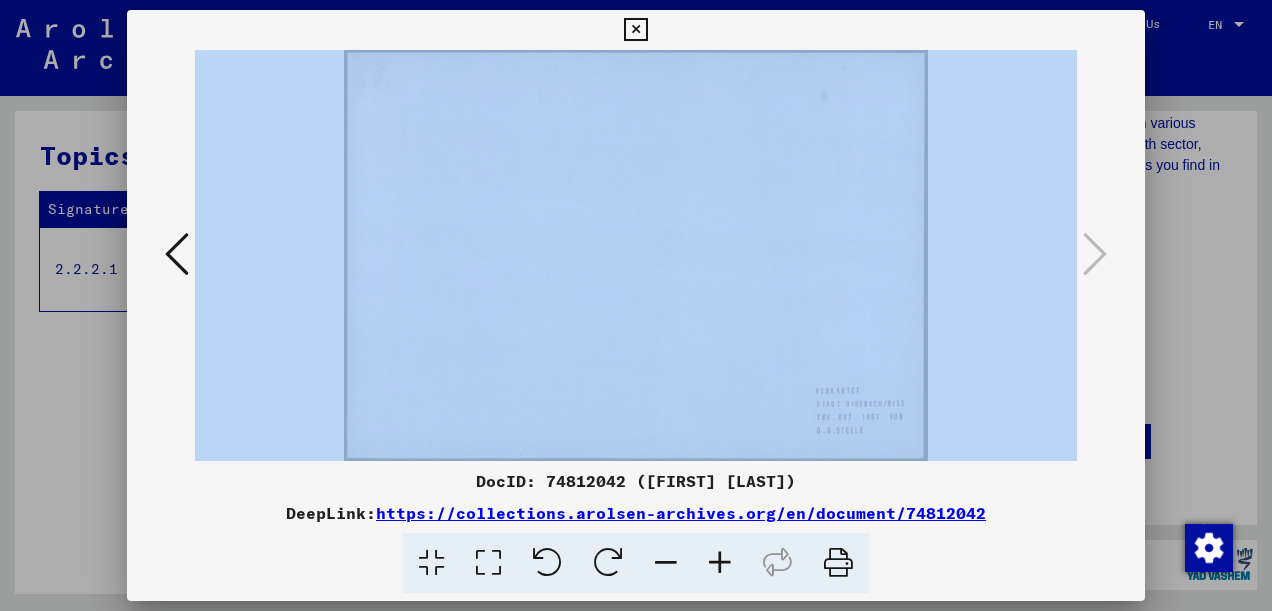 click at bounding box center (636, 255) 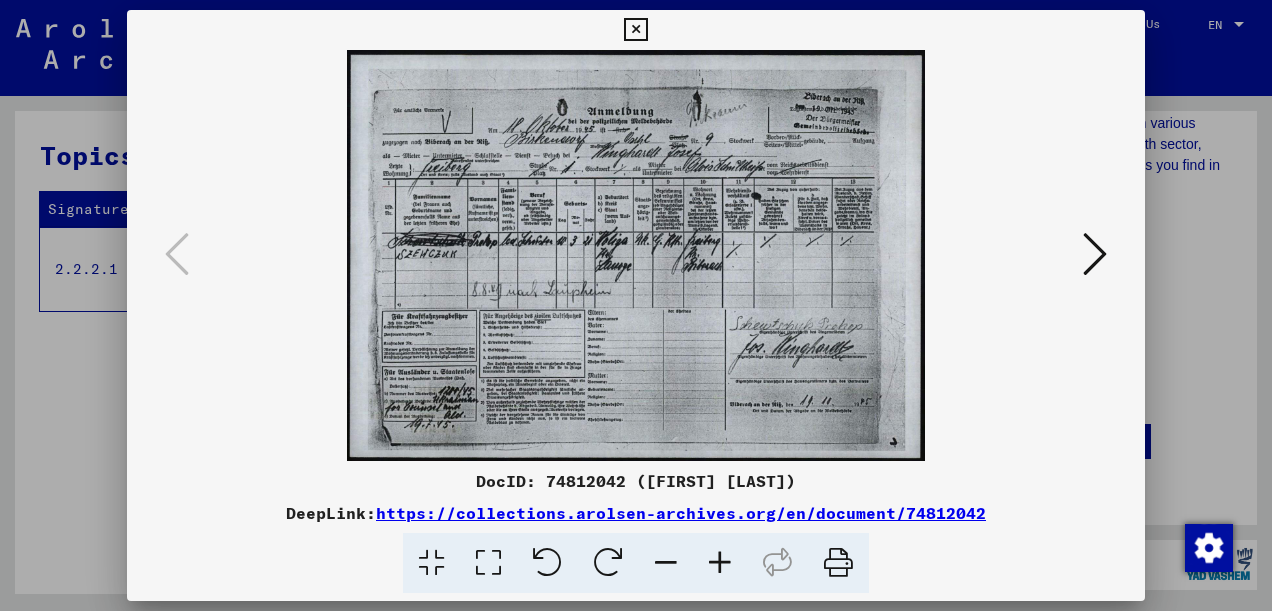 click on "DeepLink:  https://collections.arolsen-archives.org/en/document/74812042" at bounding box center [636, 513] 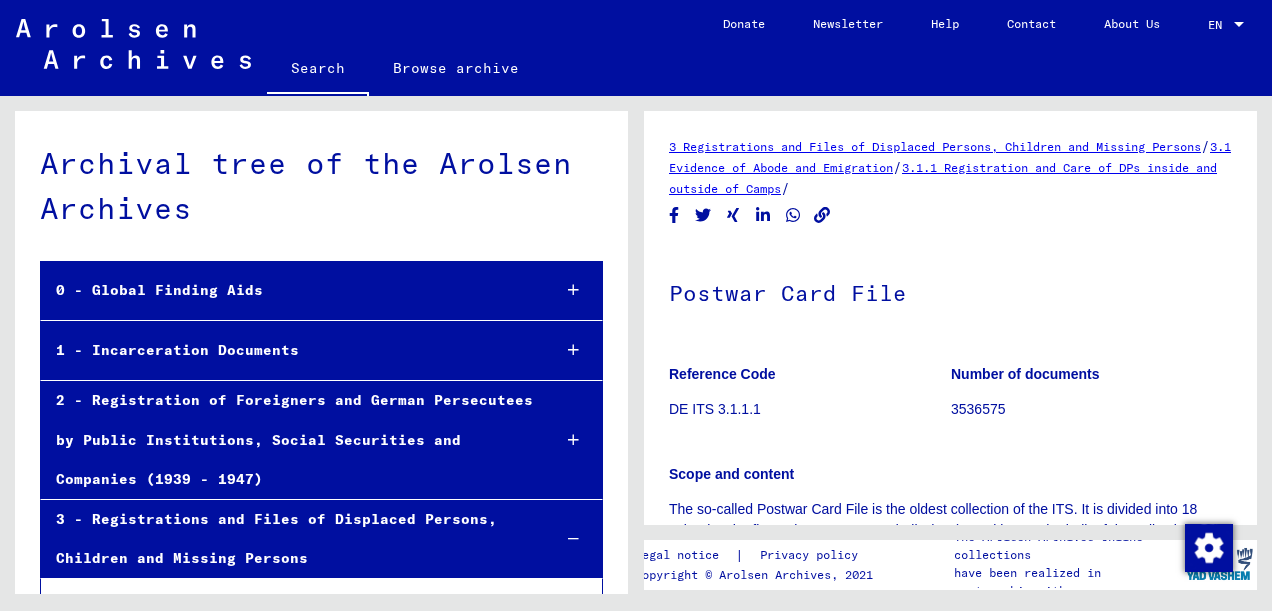scroll, scrollTop: 0, scrollLeft: 0, axis: both 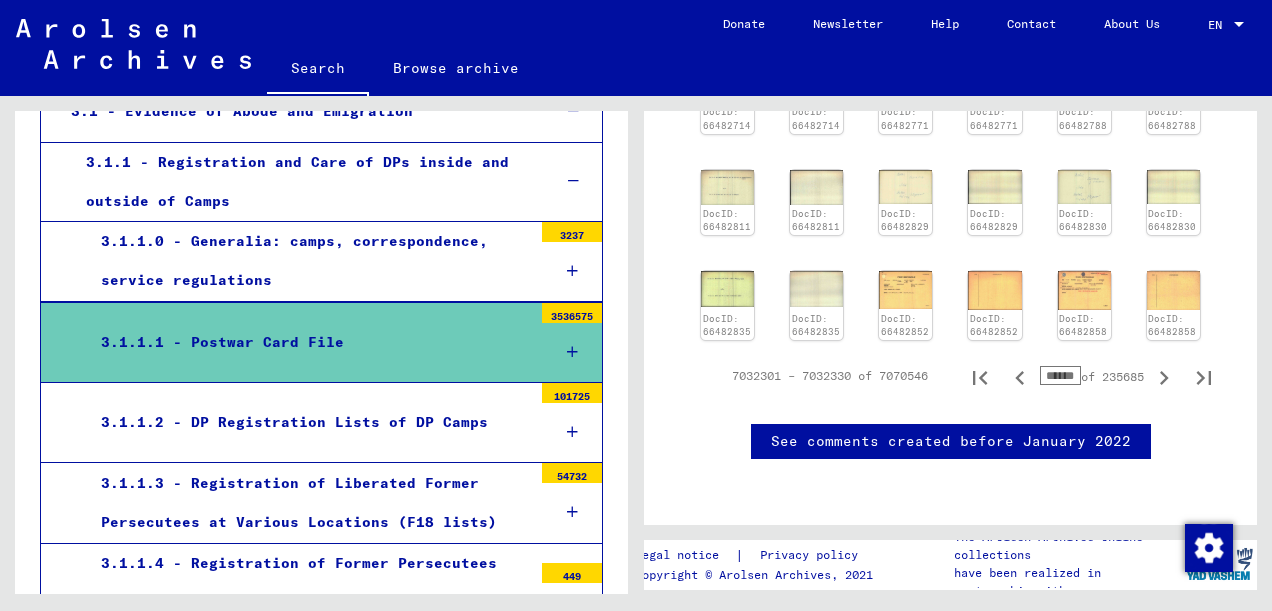 drag, startPoint x: 1030, startPoint y: 212, endPoint x: 1055, endPoint y: 212, distance: 25 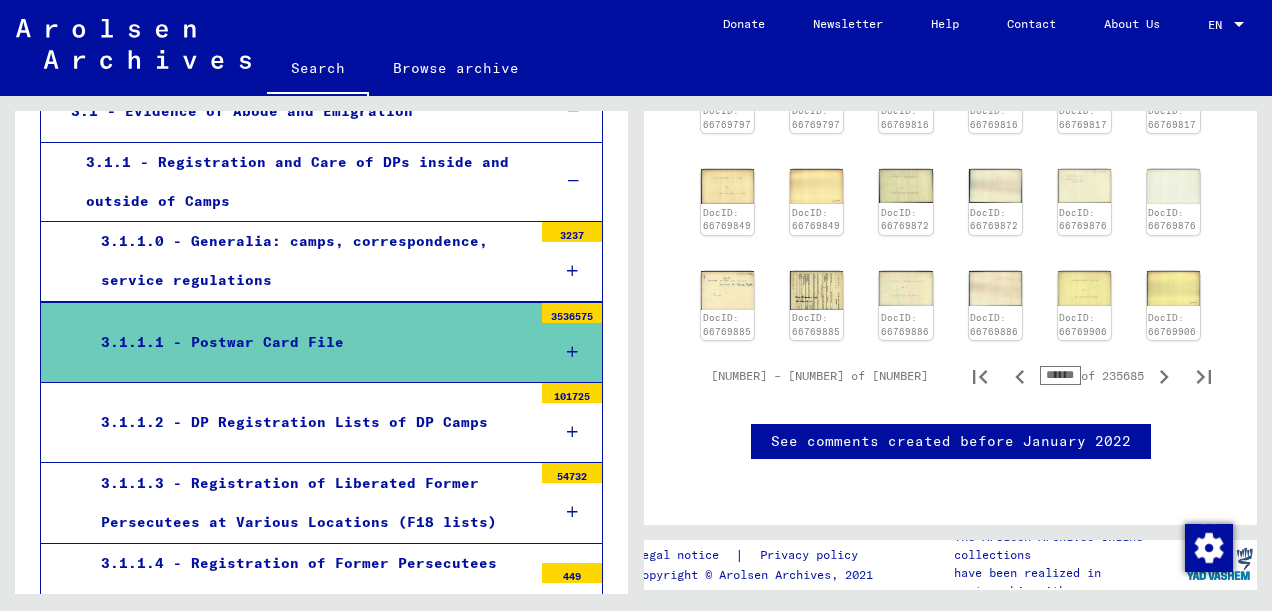 click on "******" at bounding box center [1060, 375] 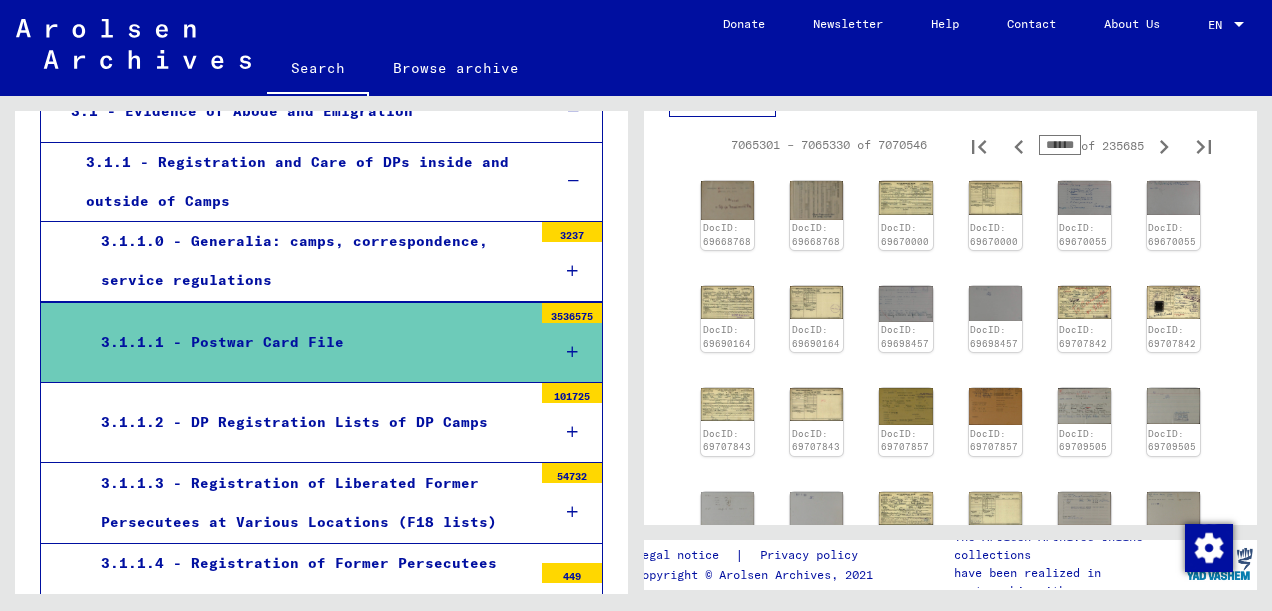 scroll, scrollTop: 1897, scrollLeft: 0, axis: vertical 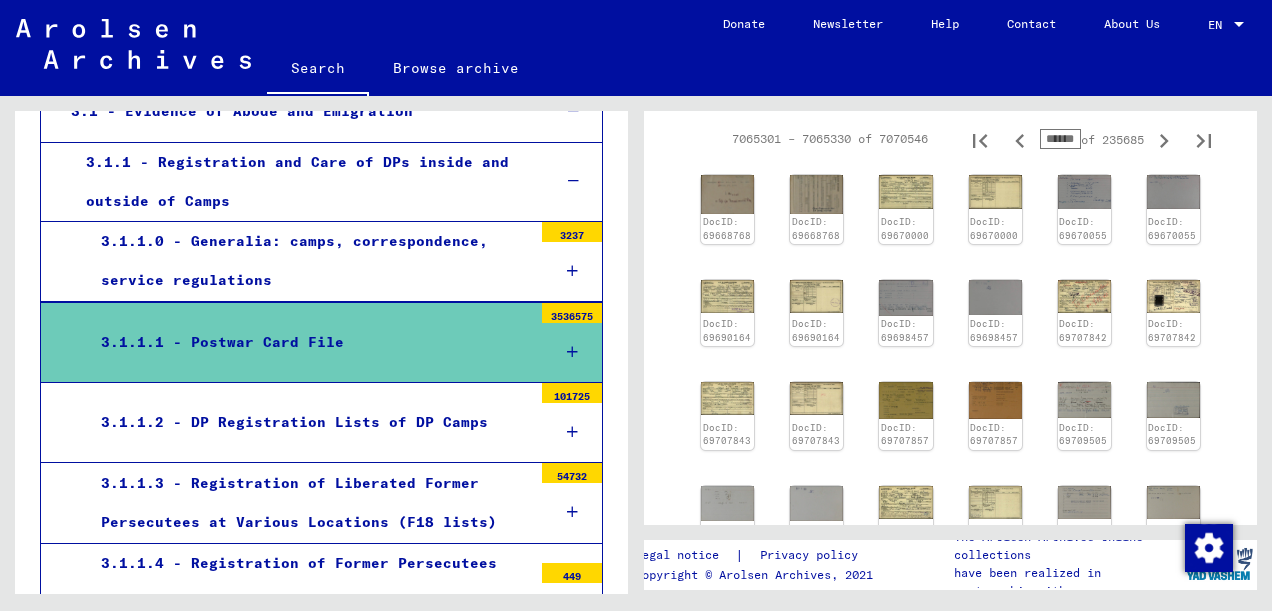 drag, startPoint x: 1038, startPoint y: 149, endPoint x: 1068, endPoint y: 150, distance: 30.016663 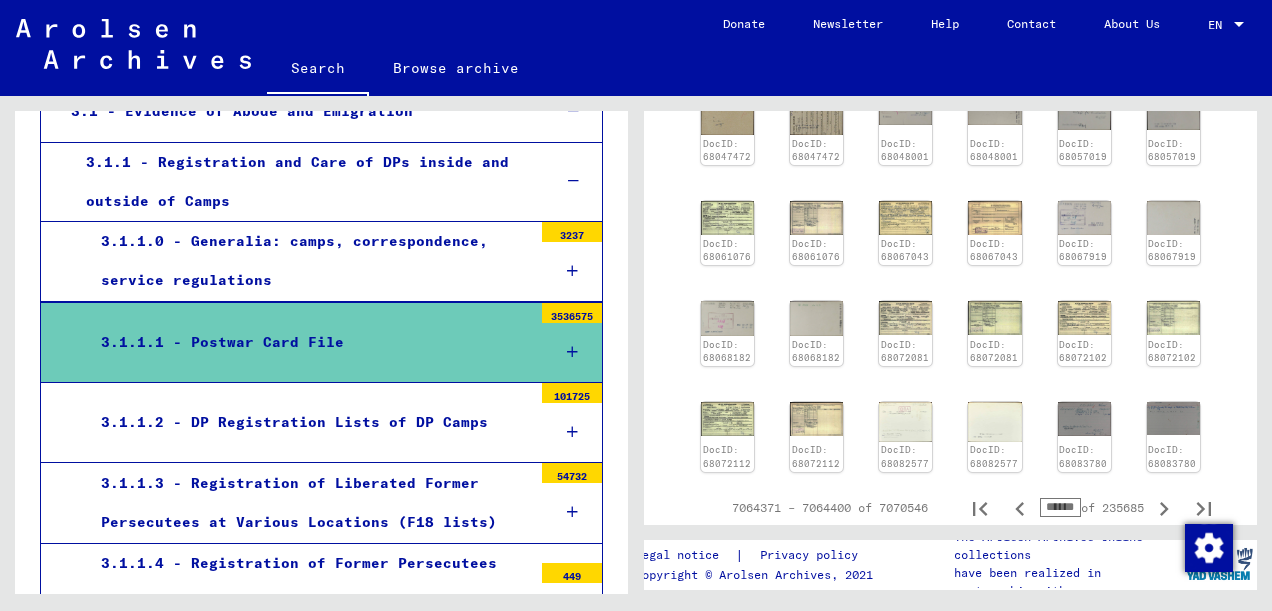 scroll, scrollTop: 2086, scrollLeft: 0, axis: vertical 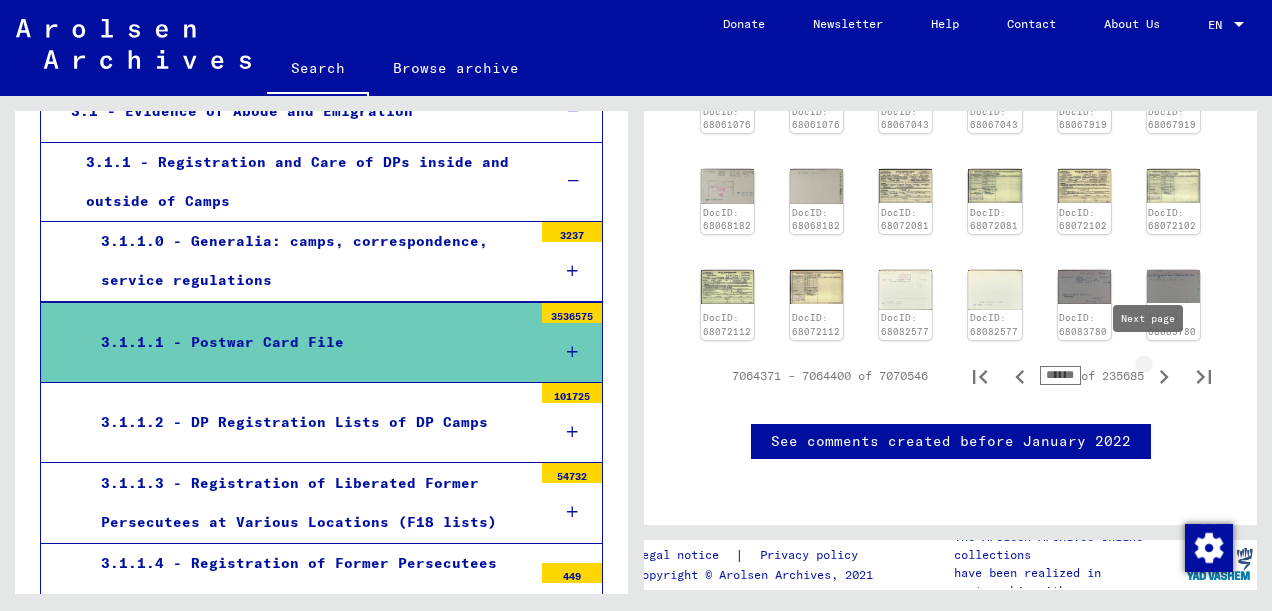 click 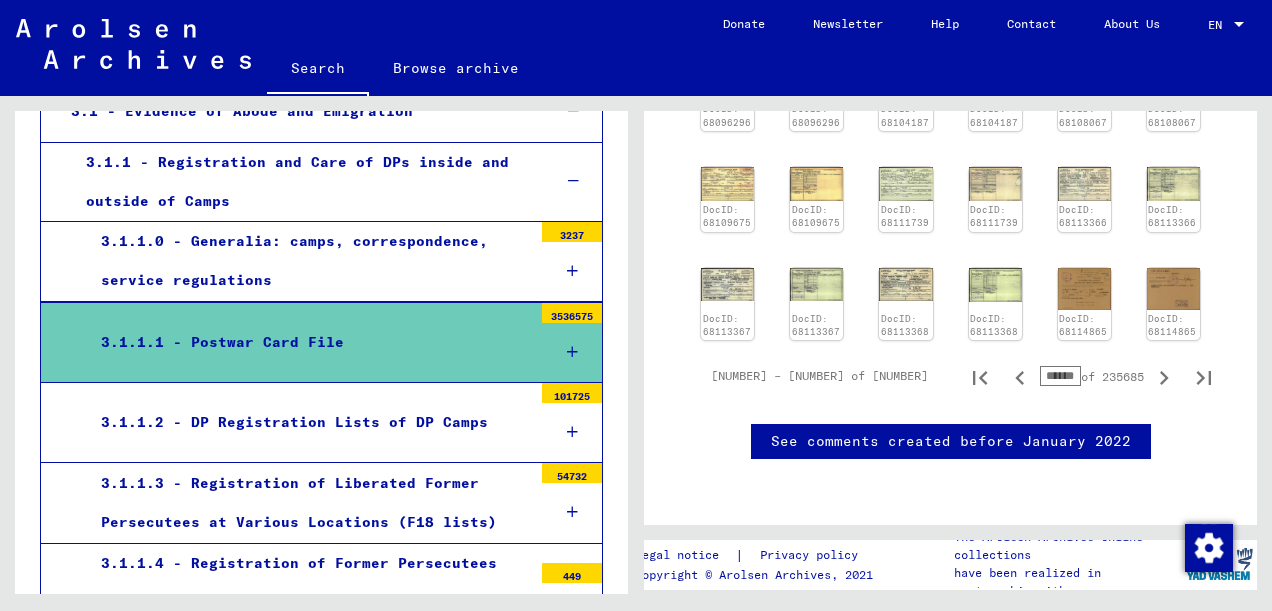 click on "******" at bounding box center [1060, 375] 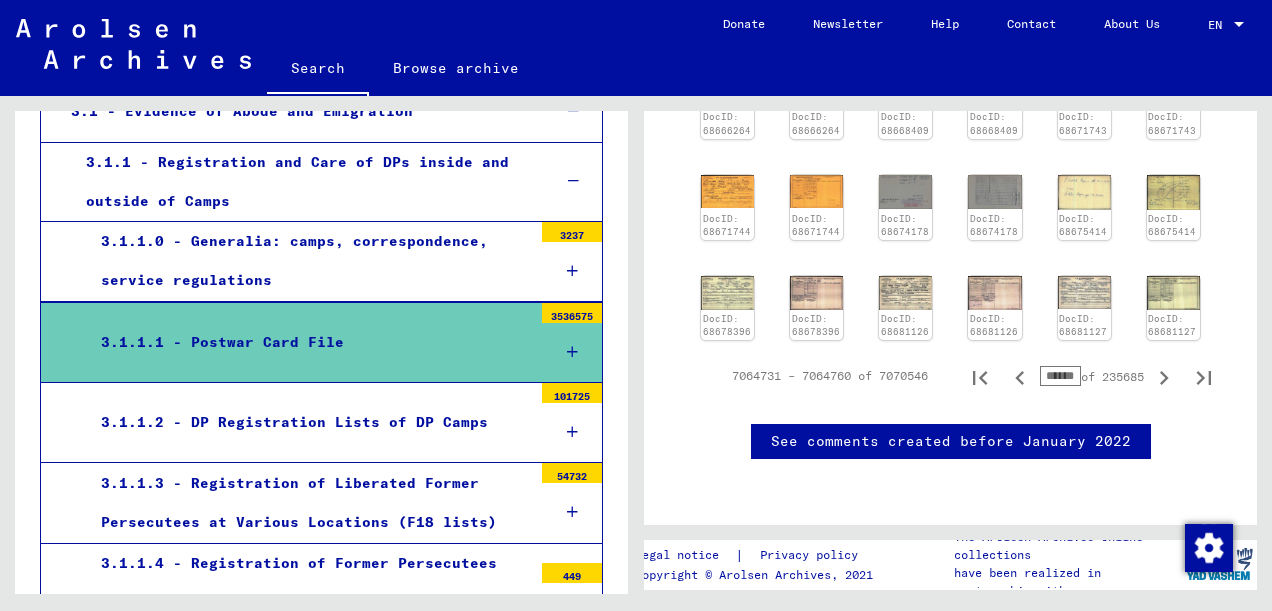 drag, startPoint x: 1047, startPoint y: 334, endPoint x: 1062, endPoint y: 334, distance: 15 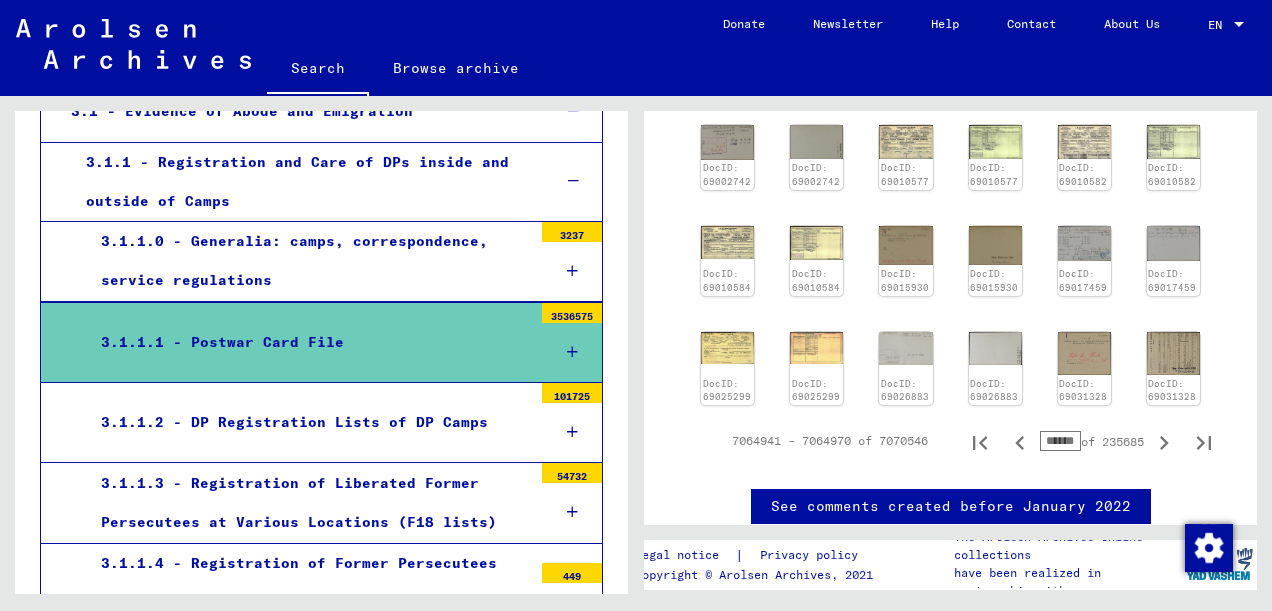 drag, startPoint x: 1033, startPoint y: 438, endPoint x: 1055, endPoint y: 440, distance: 22.090721 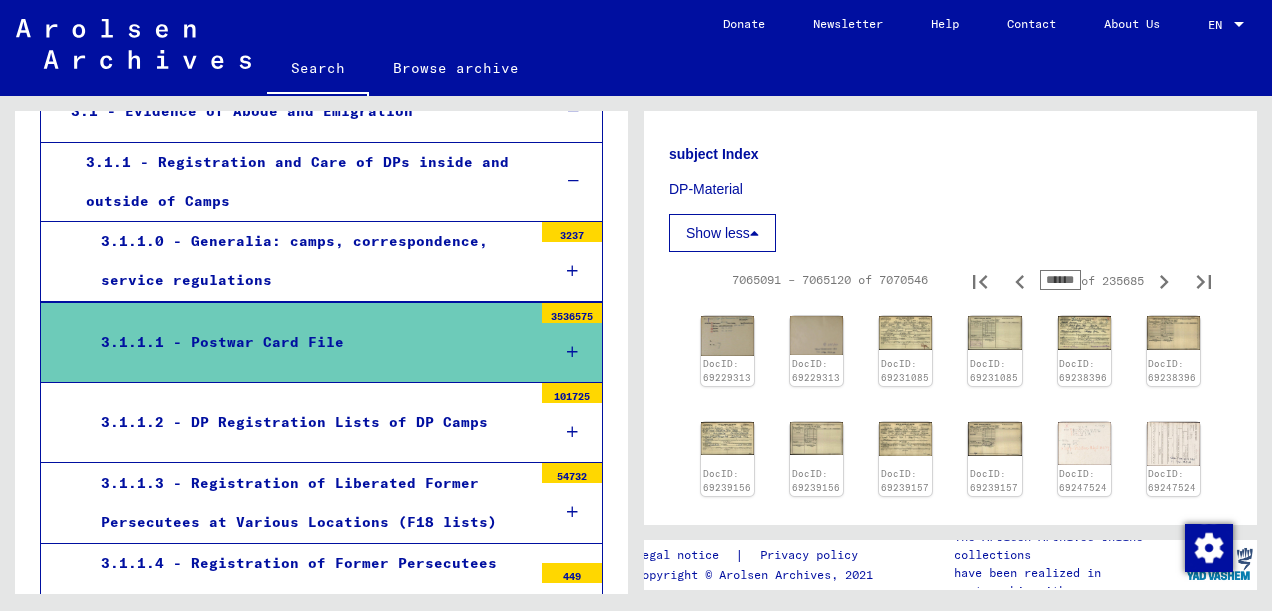 scroll, scrollTop: 1793, scrollLeft: 0, axis: vertical 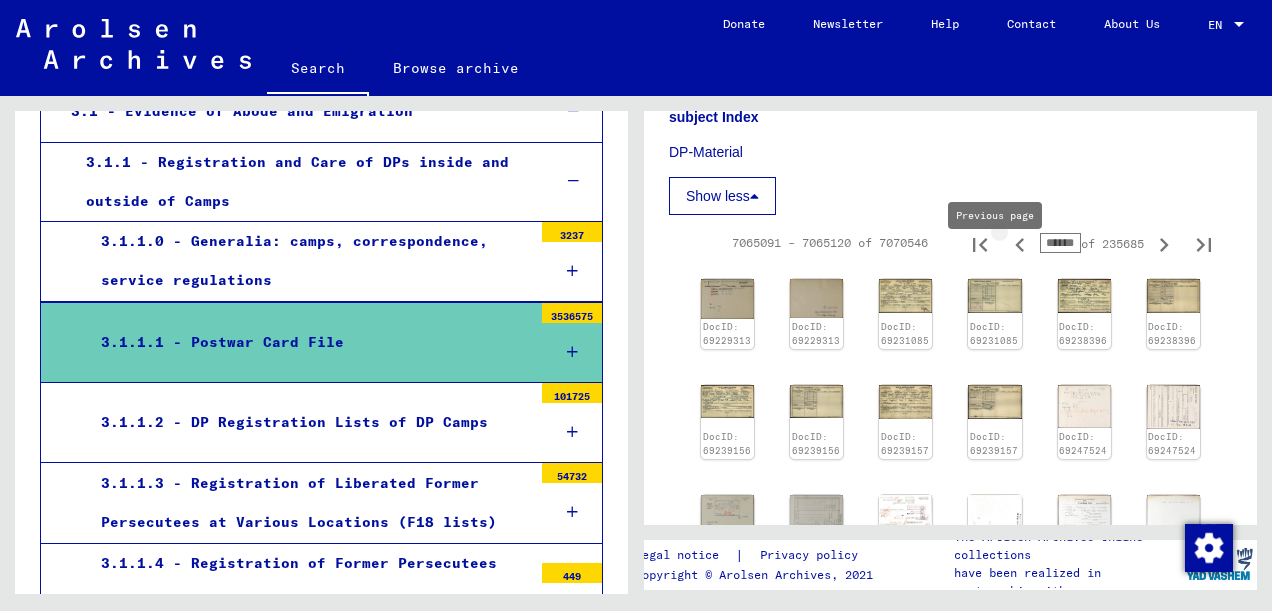 click 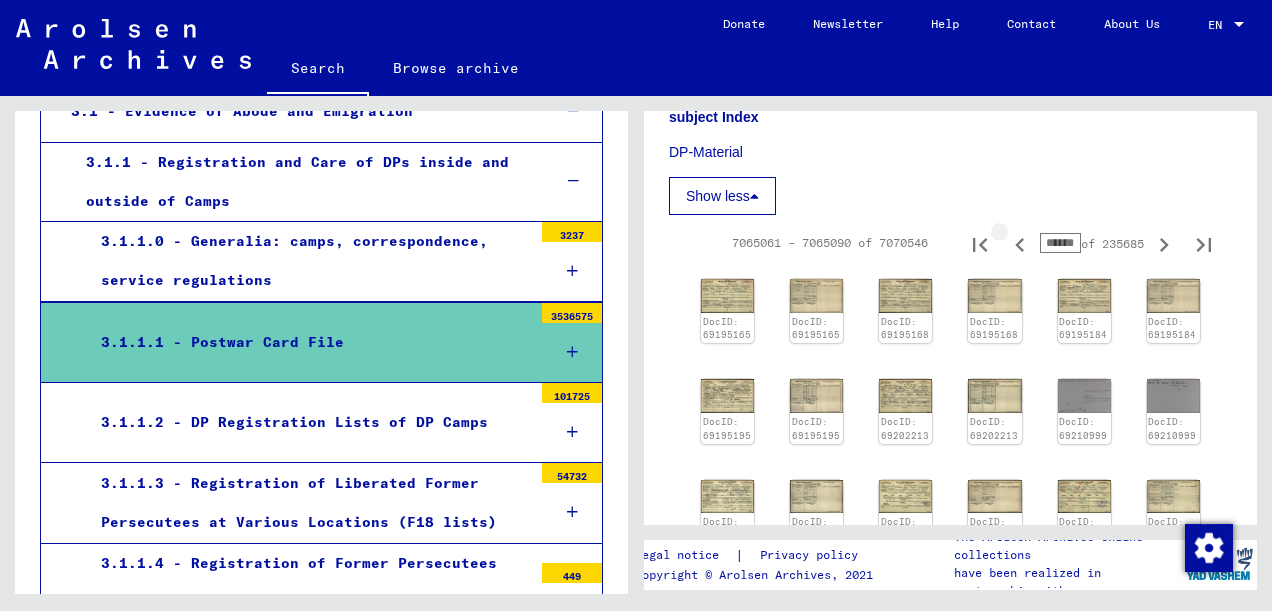 click 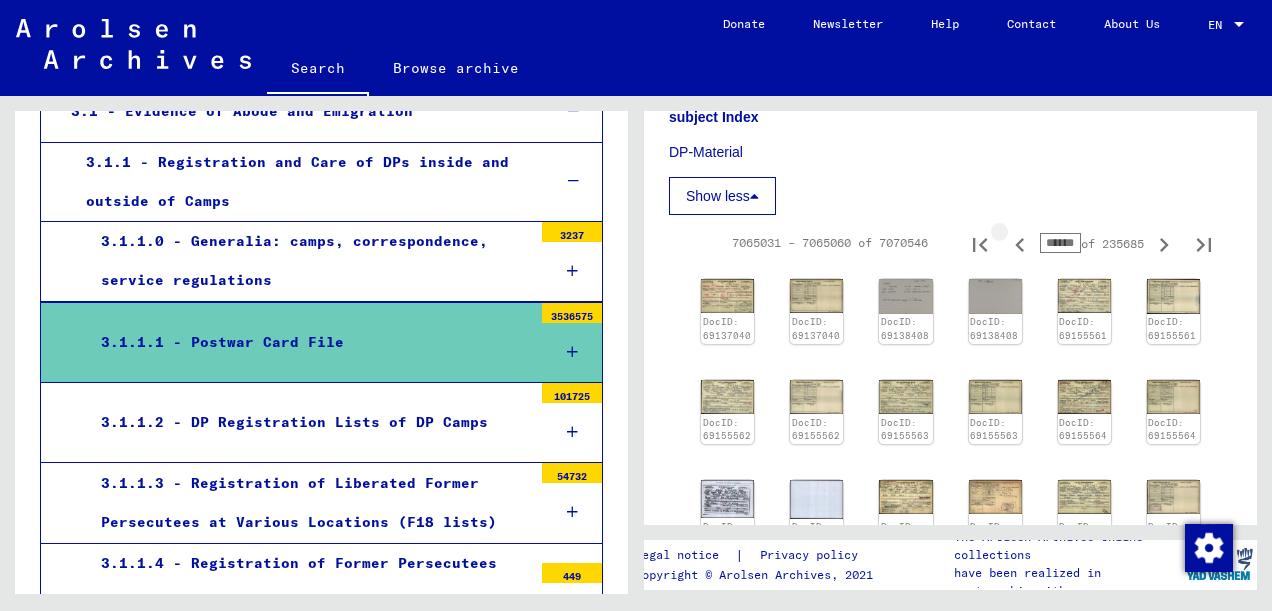 click 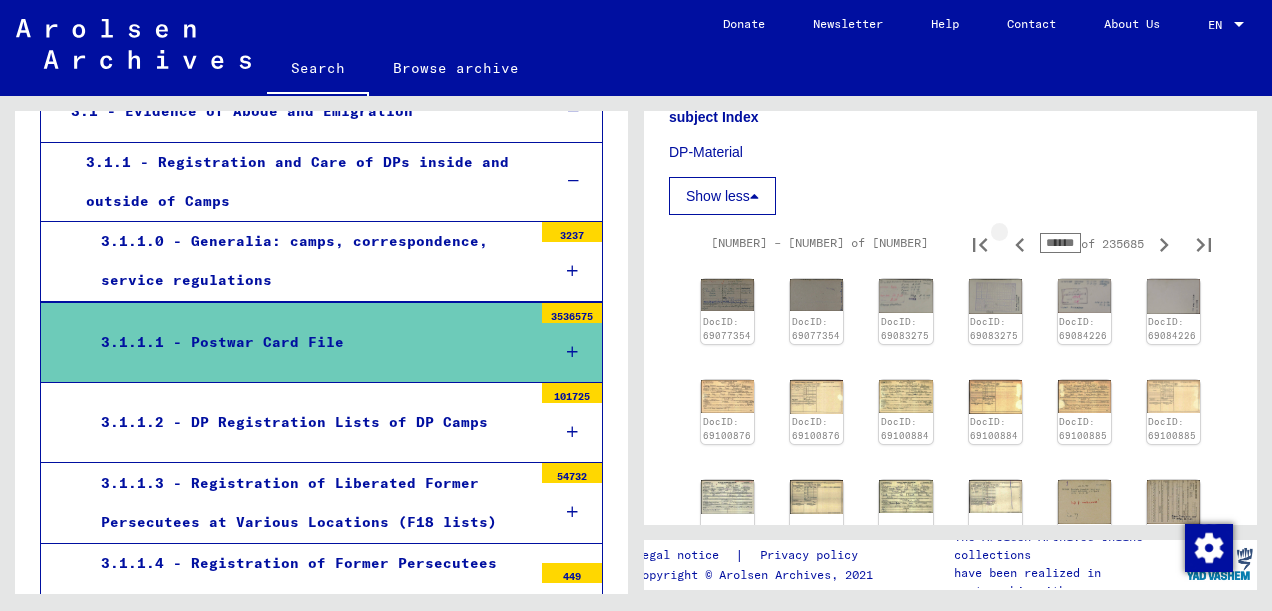 click 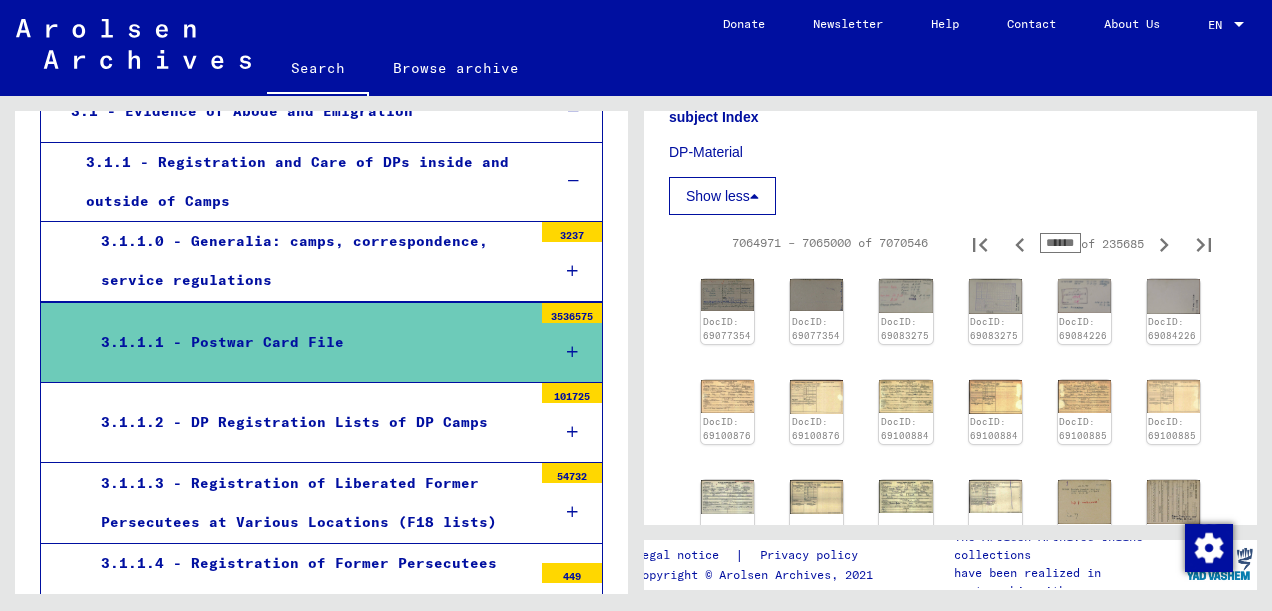 click 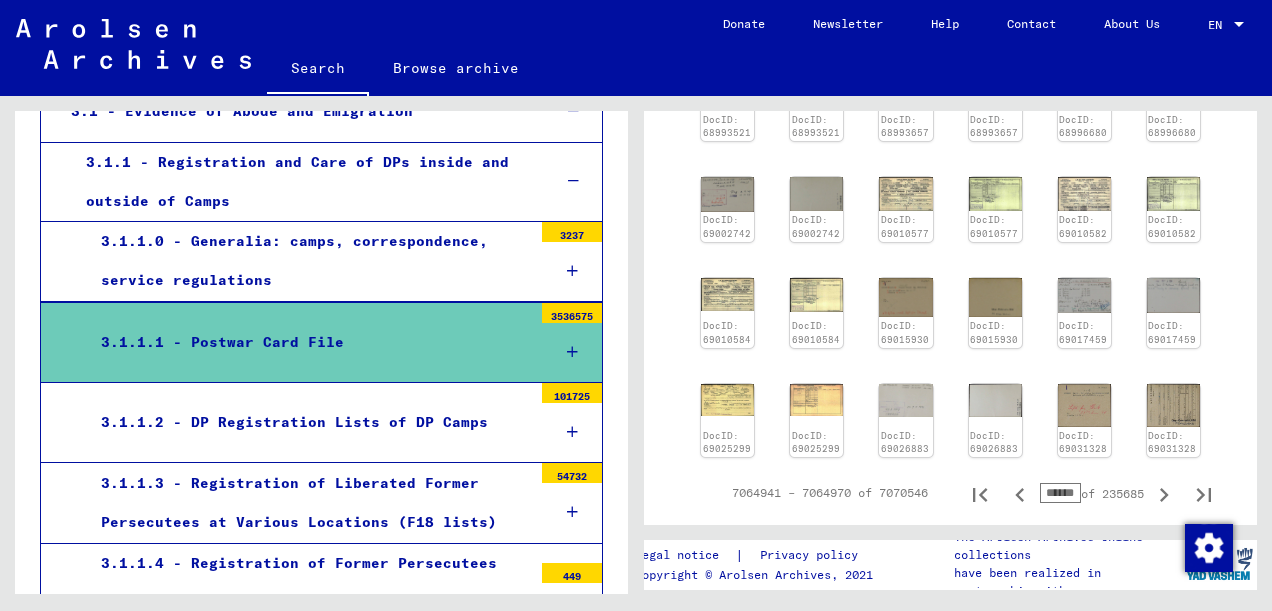 scroll, scrollTop: 2204, scrollLeft: 0, axis: vertical 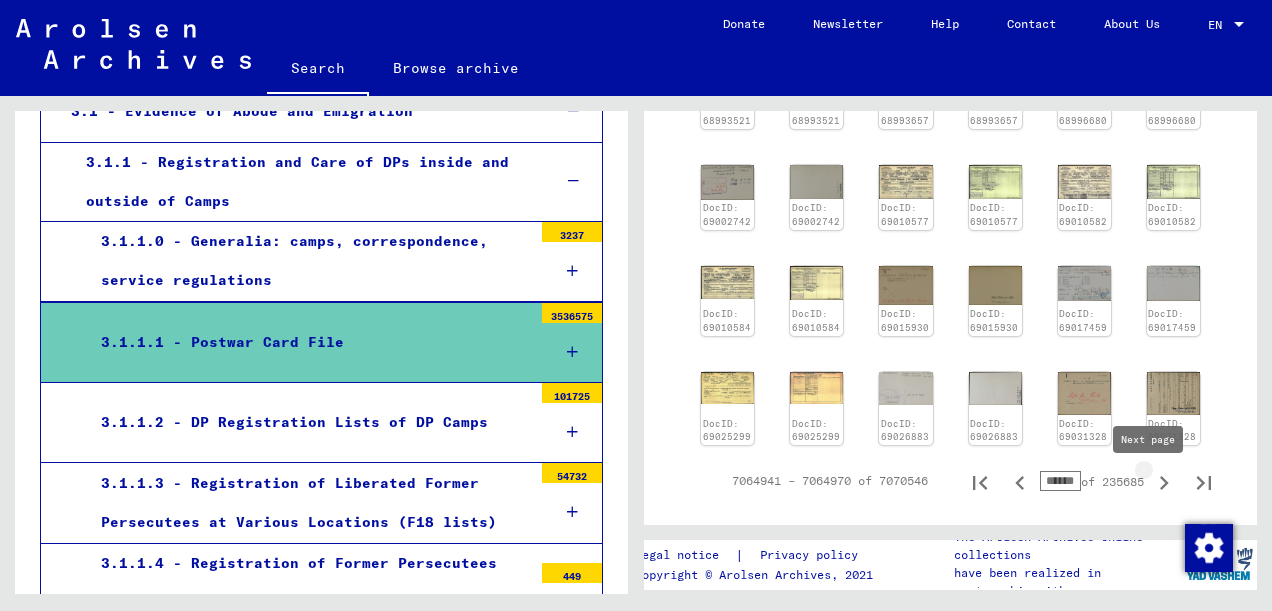 click 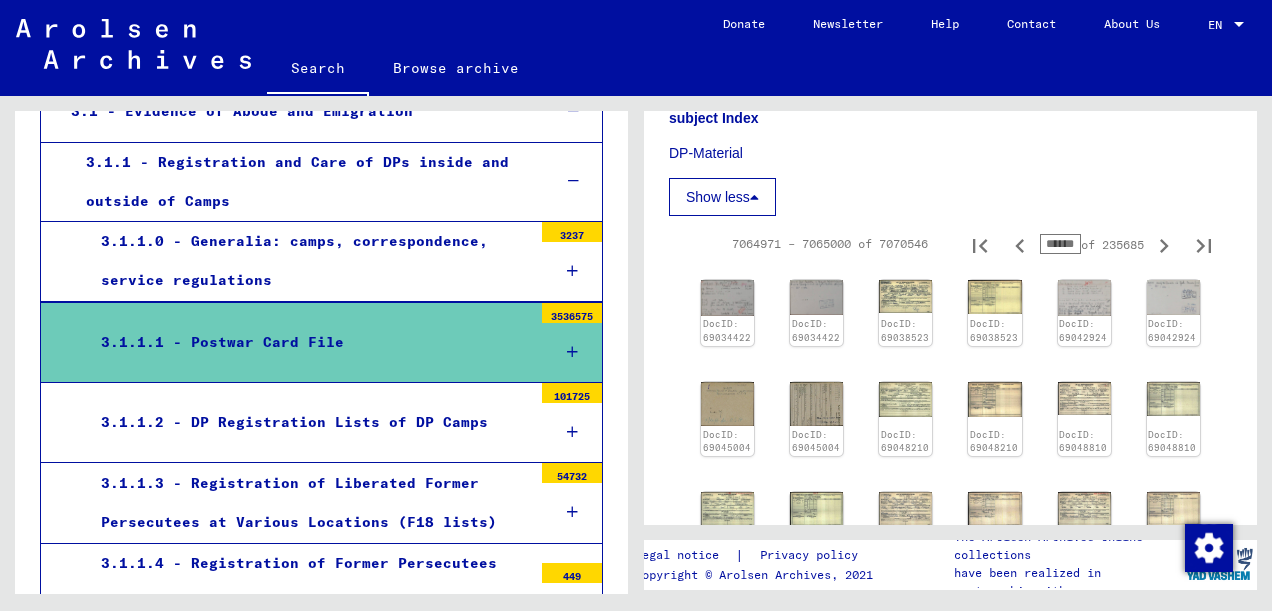 scroll, scrollTop: 1858, scrollLeft: 0, axis: vertical 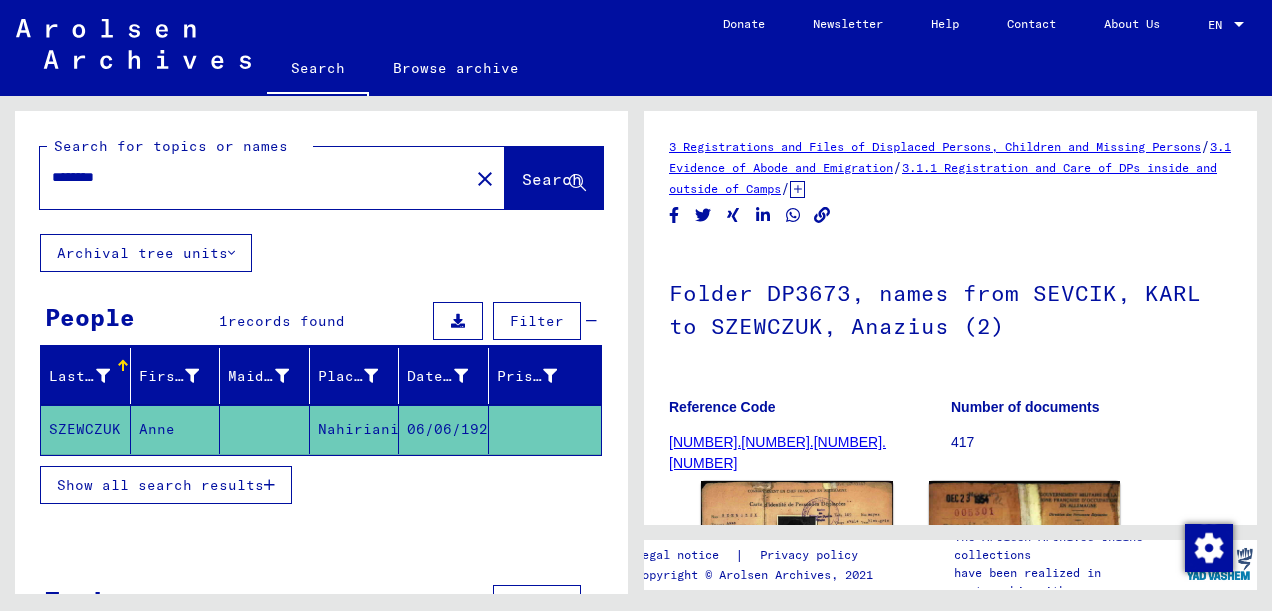 click on "Anne" 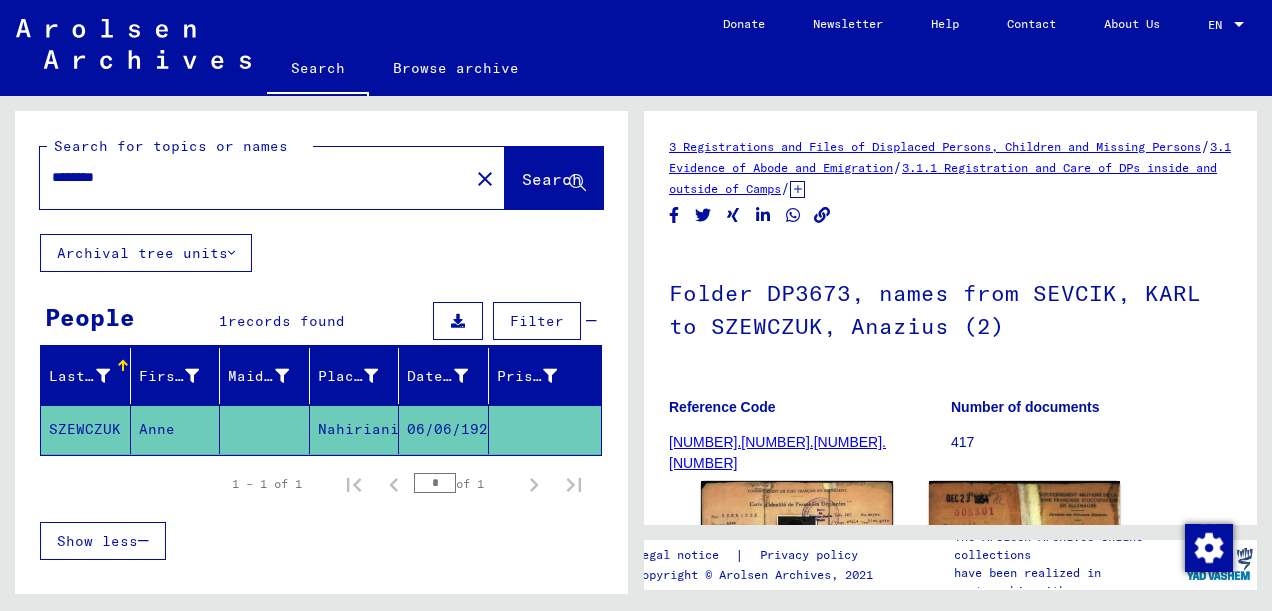 click on "Anne" 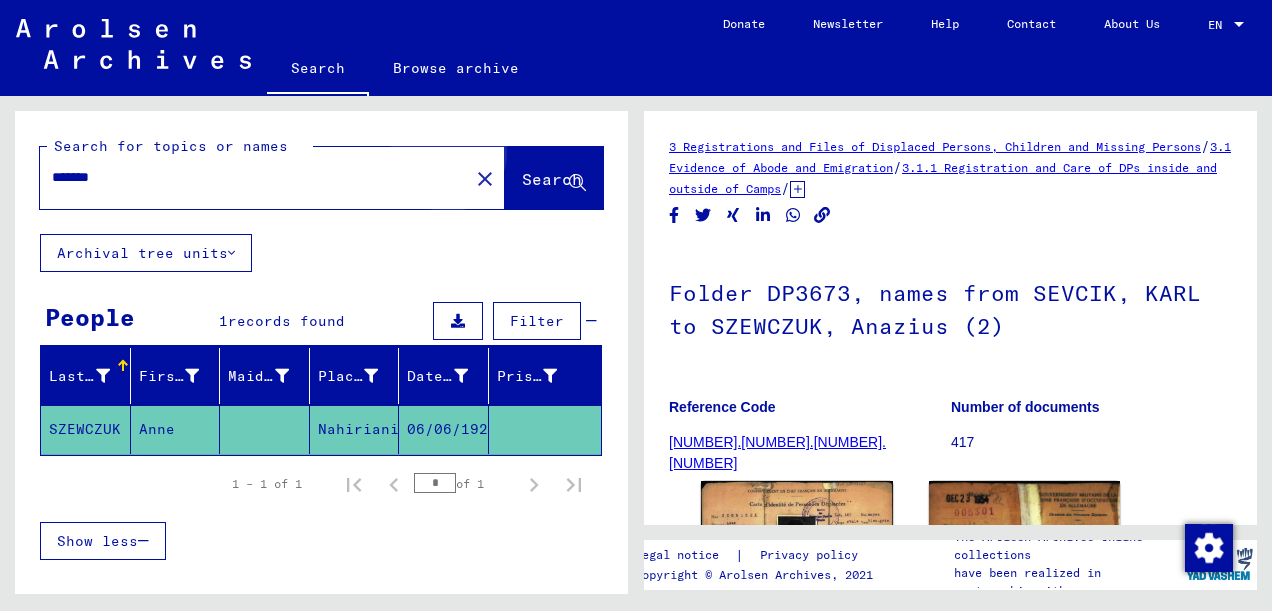 click on "Search" 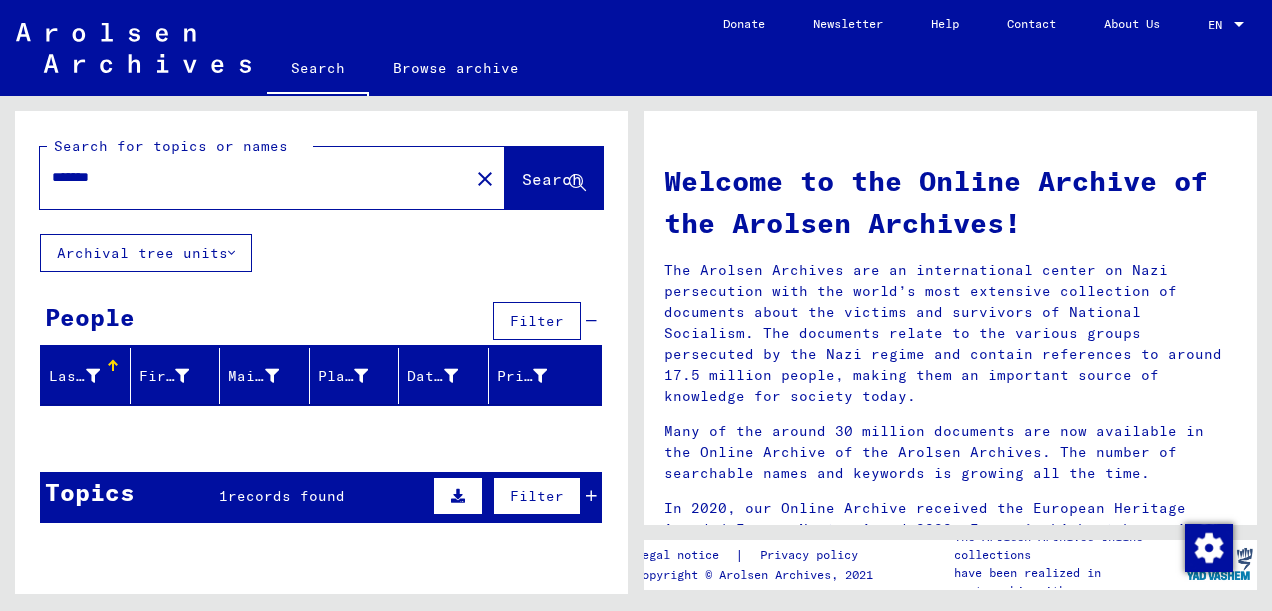 scroll, scrollTop: 94, scrollLeft: 0, axis: vertical 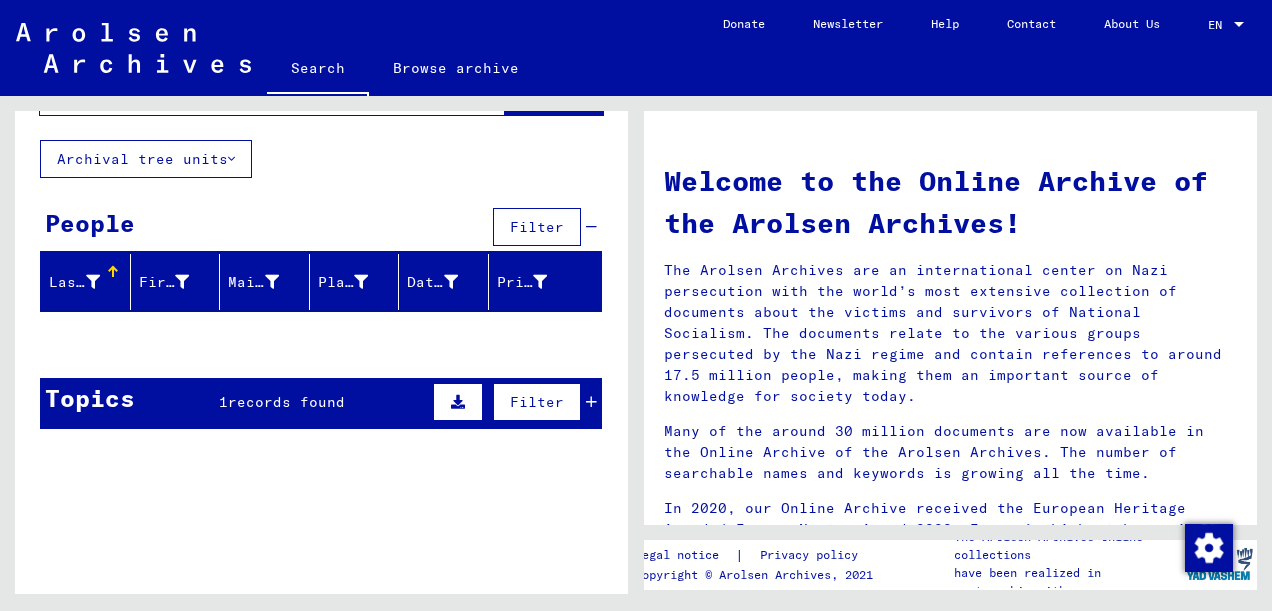 click on "records found" at bounding box center (286, 402) 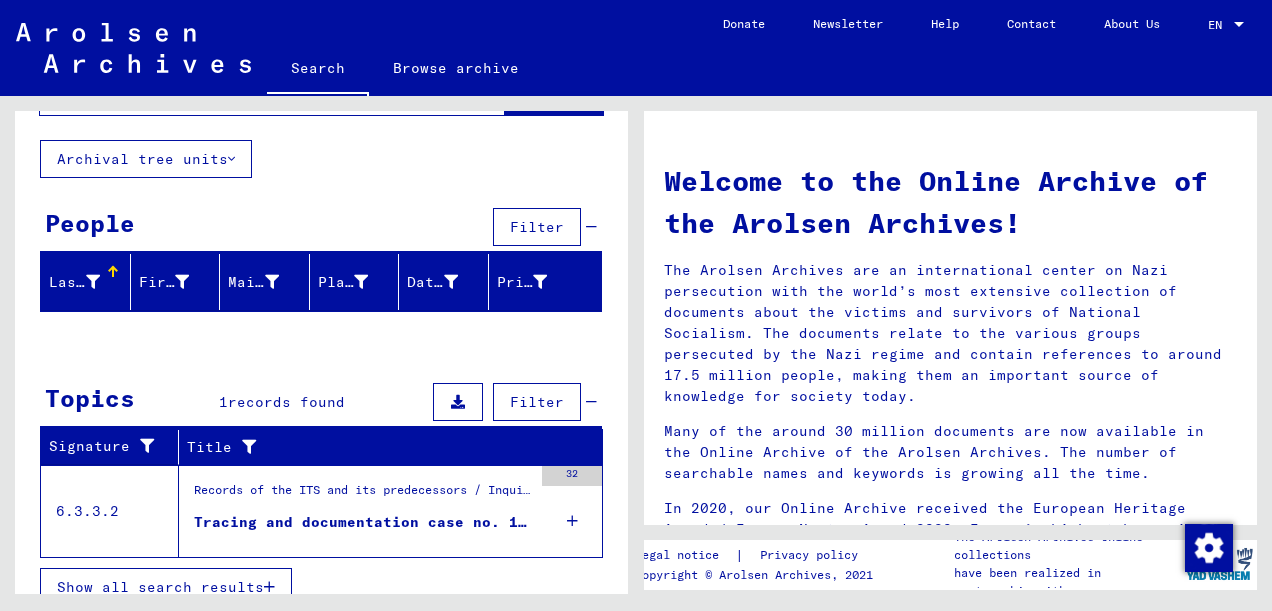 click on "Tracing and documentation case no. 164.862 for NEUSS, HEINZ born [DATE] or[DATE] or[DATE]" at bounding box center [363, 522] 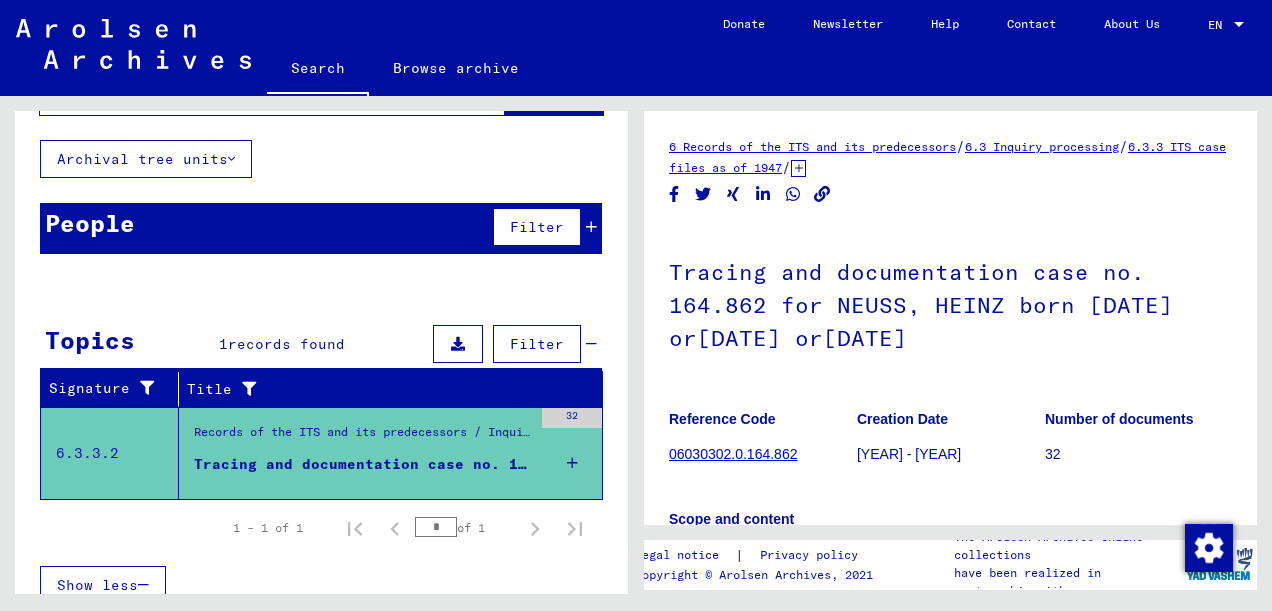 scroll, scrollTop: 0, scrollLeft: 0, axis: both 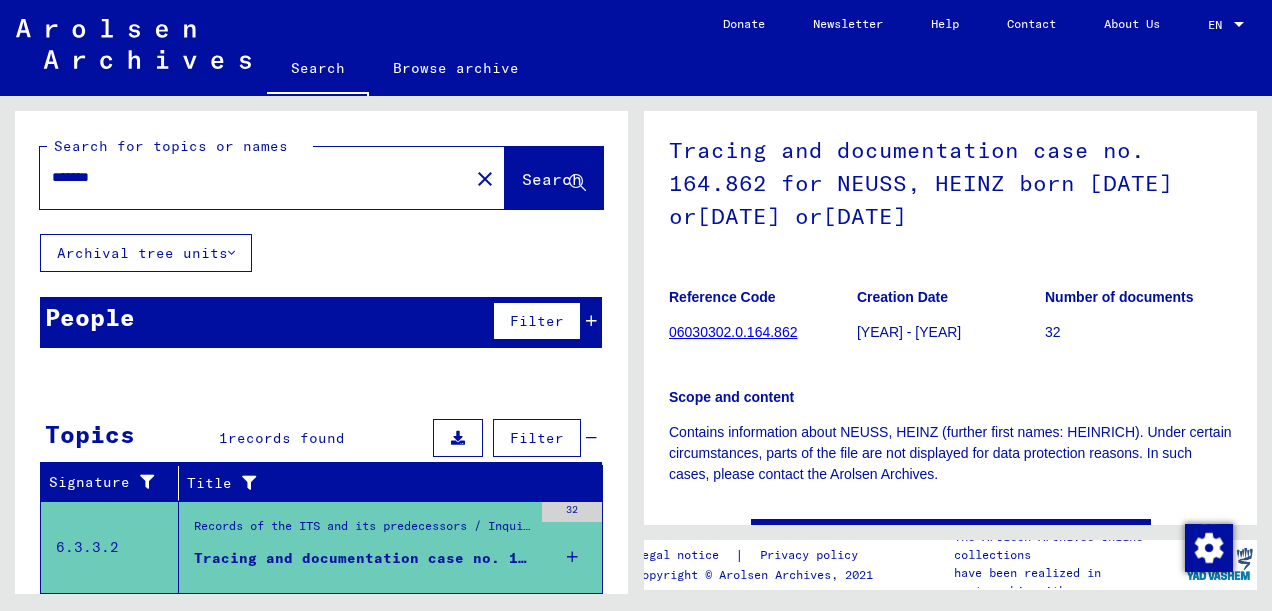 drag, startPoint x: 146, startPoint y: 187, endPoint x: -4, endPoint y: 176, distance: 150.40279 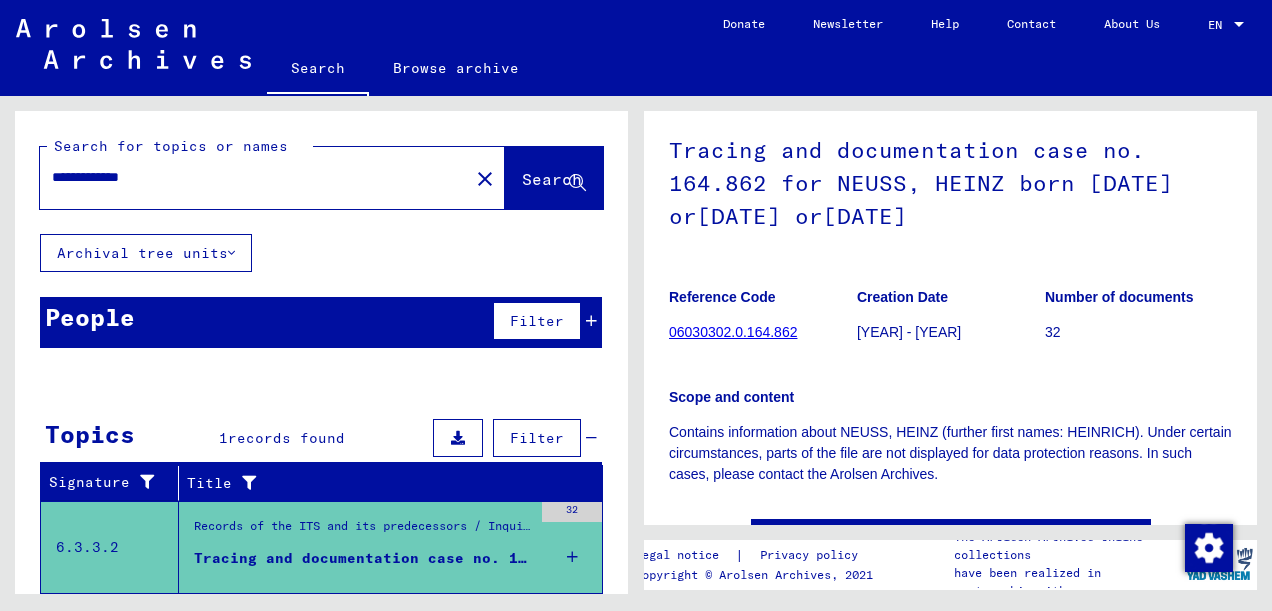 type on "**********" 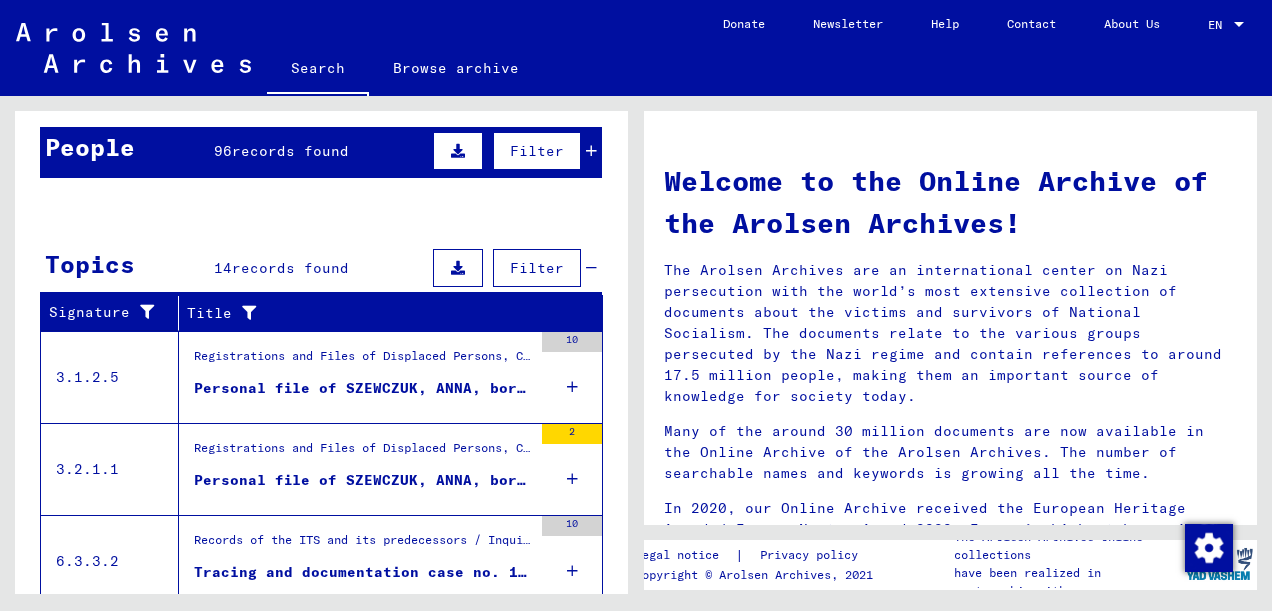 scroll, scrollTop: 172, scrollLeft: 0, axis: vertical 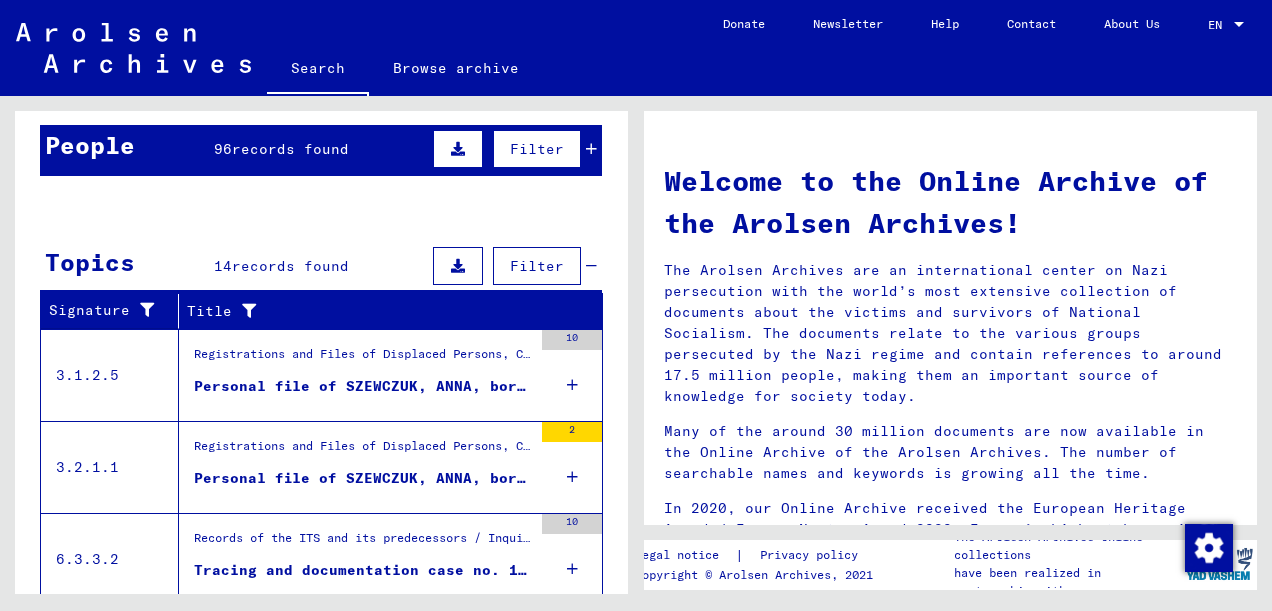 click on "Personal file of SZEWCZUK, ANNA, born on [DATE]" at bounding box center (363, 386) 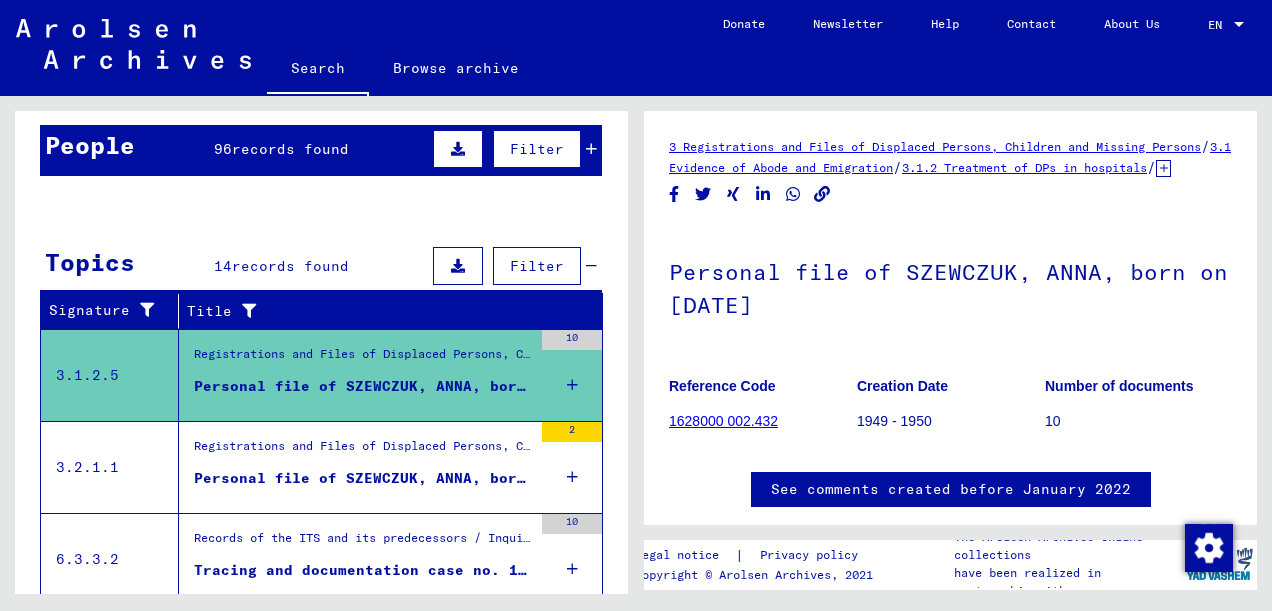 click on "Personal file of SZEWCZUK, ANNA, born on [DATE], born in KOTOMYA" at bounding box center (363, 478) 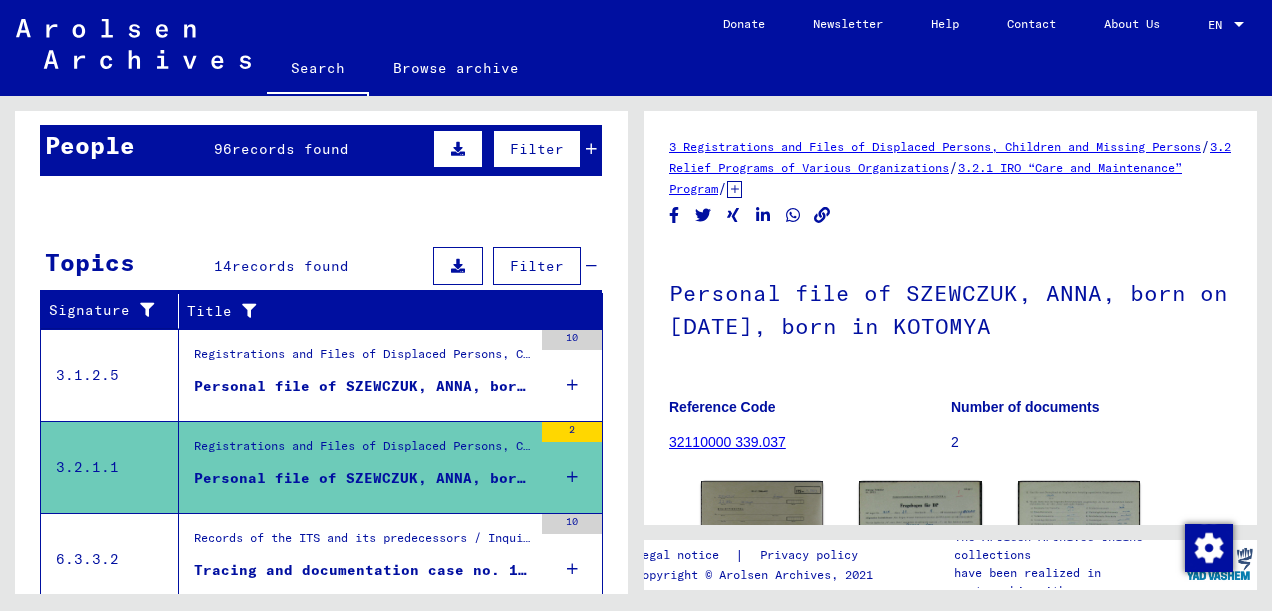 click on "Personal file of SZEWCZUK, ANNA, born on [DATE], born in KOTOMYA" at bounding box center [363, 478] 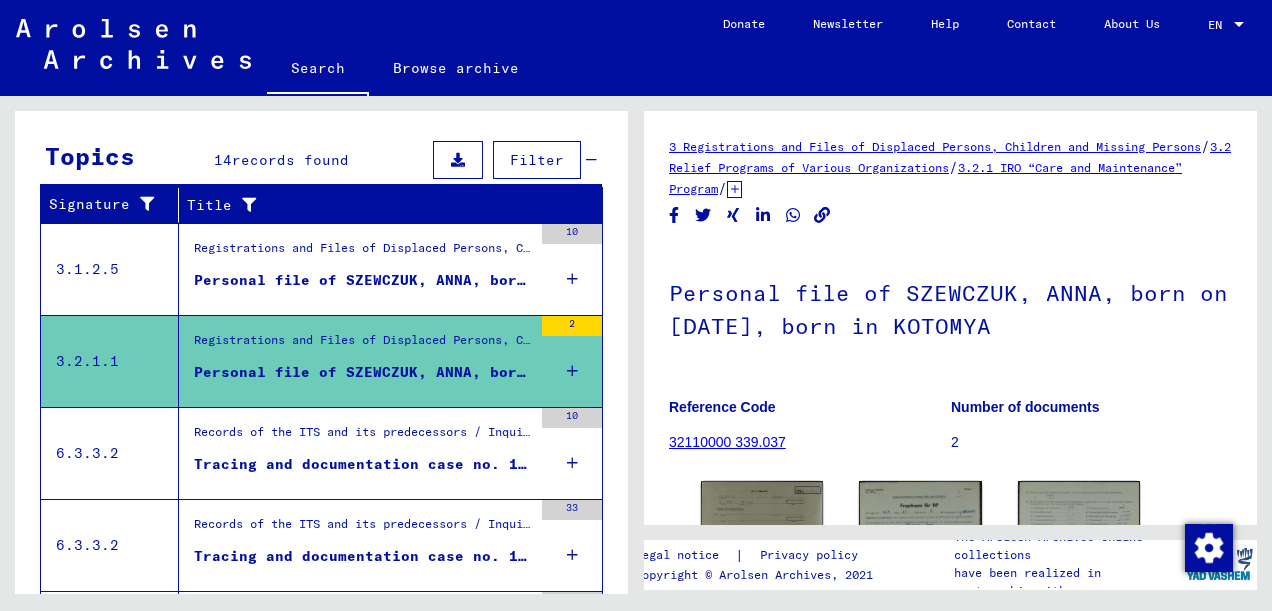 scroll, scrollTop: 284, scrollLeft: 0, axis: vertical 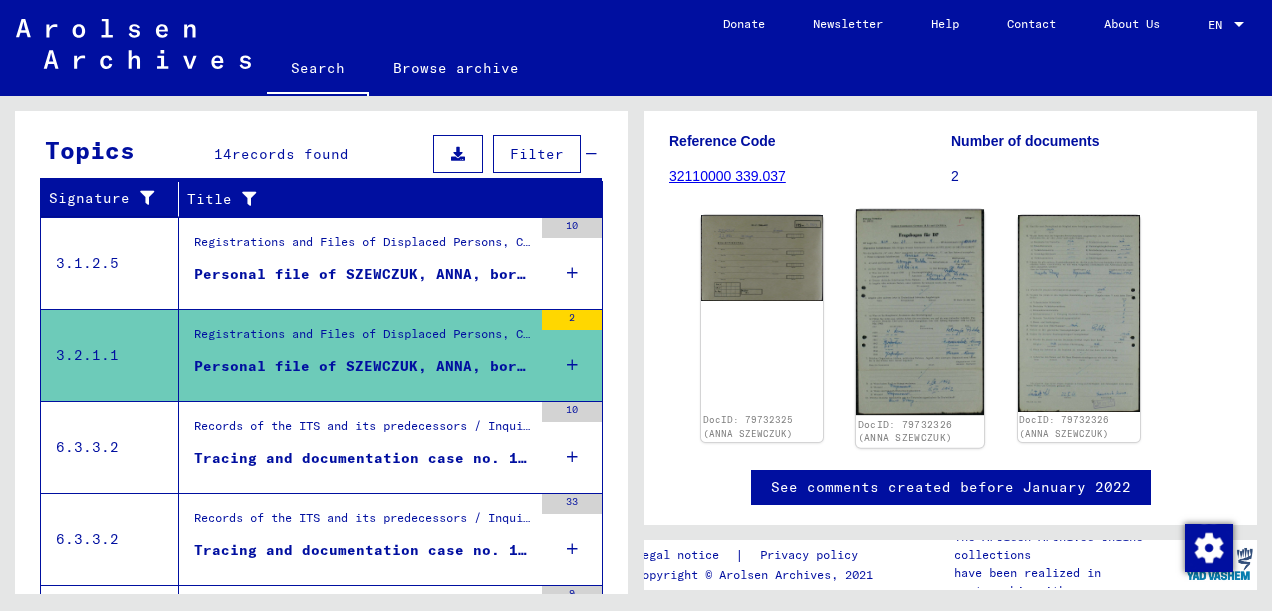 click 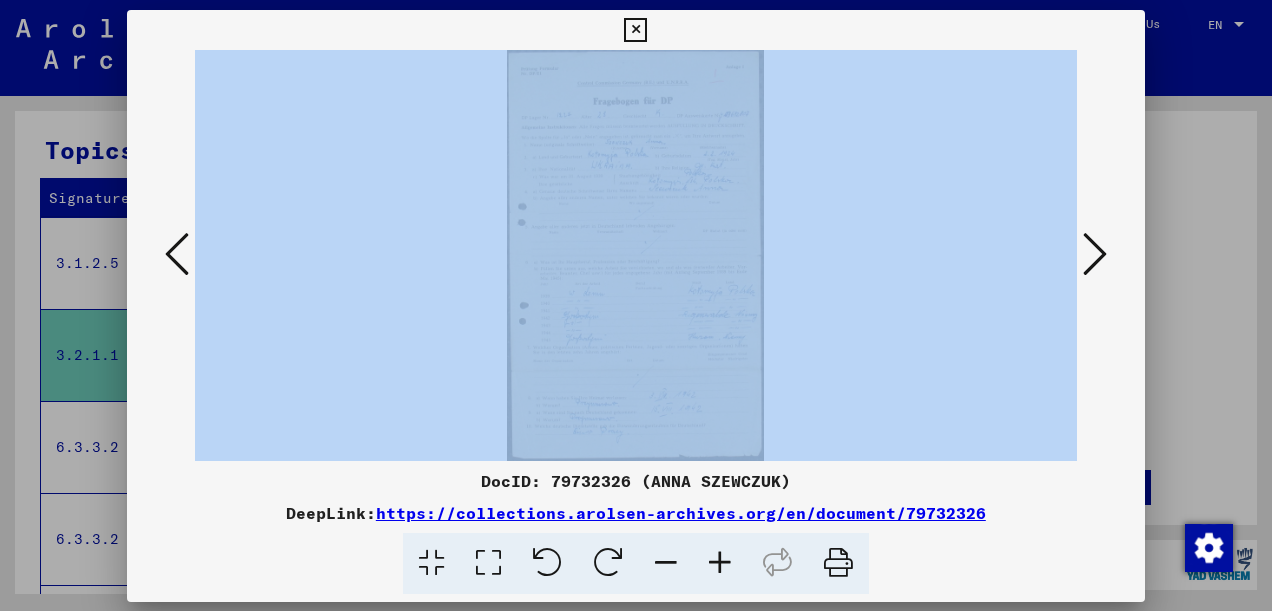 click at bounding box center (636, 255) 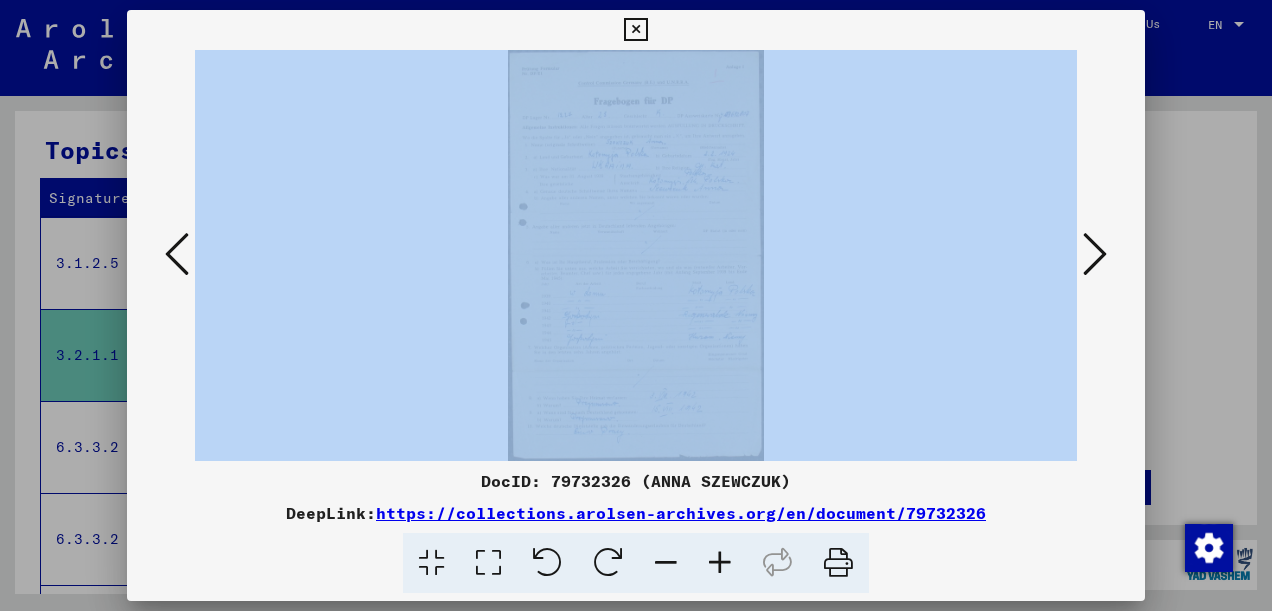 click at bounding box center [636, 255] 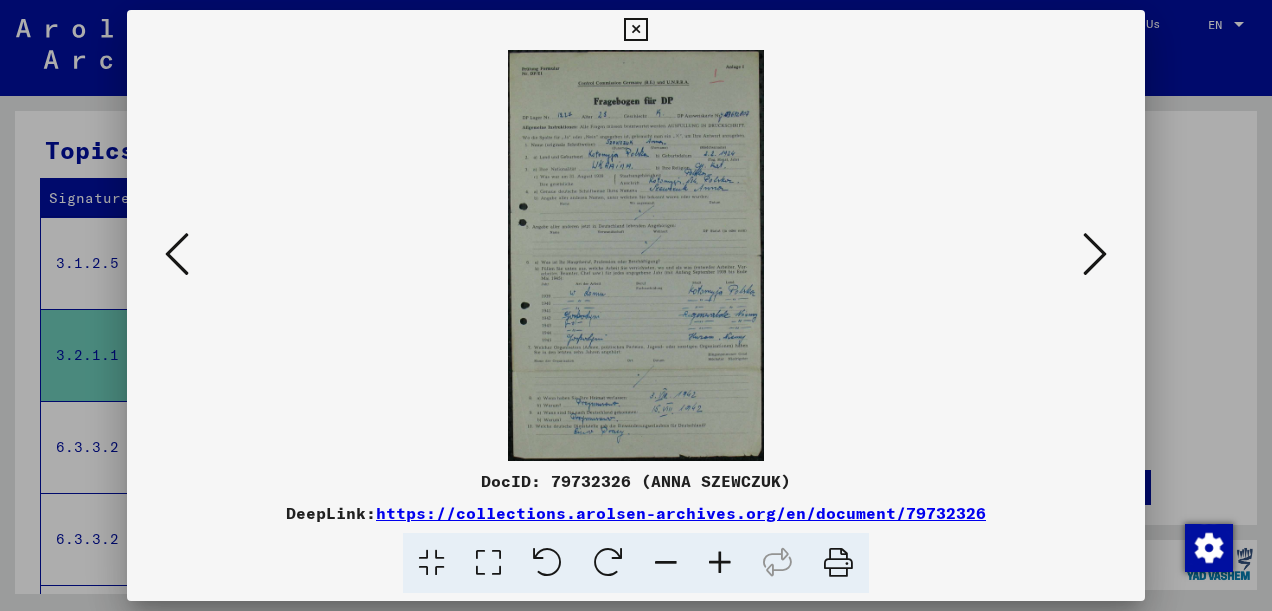 click at bounding box center [488, 563] 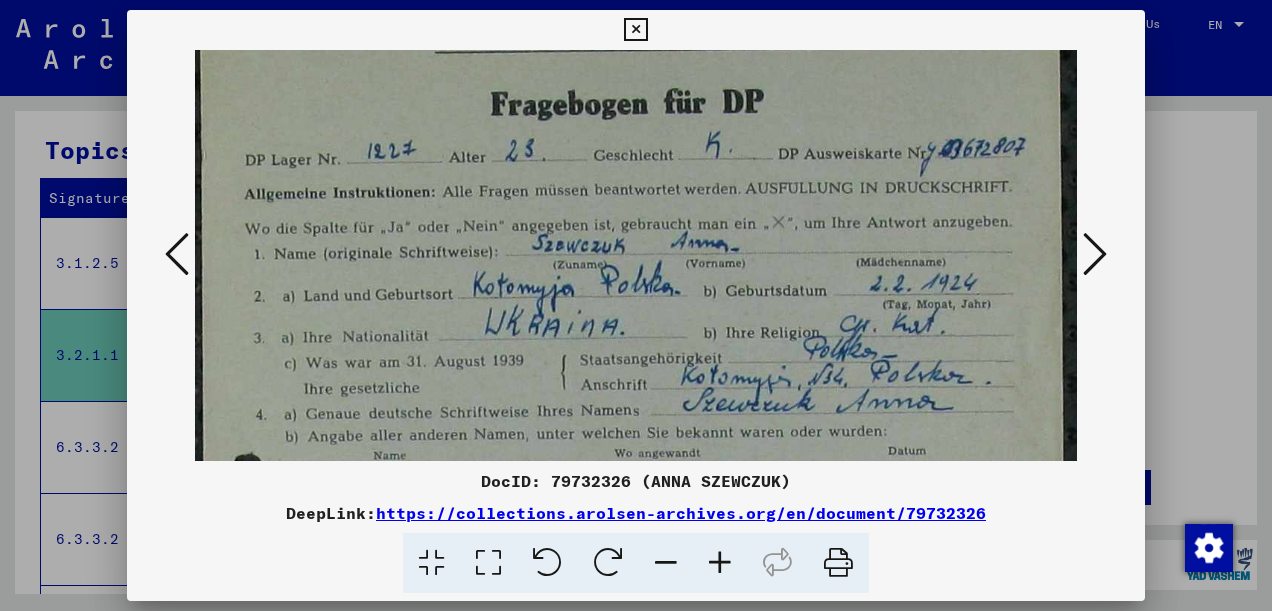 scroll, scrollTop: 124, scrollLeft: 0, axis: vertical 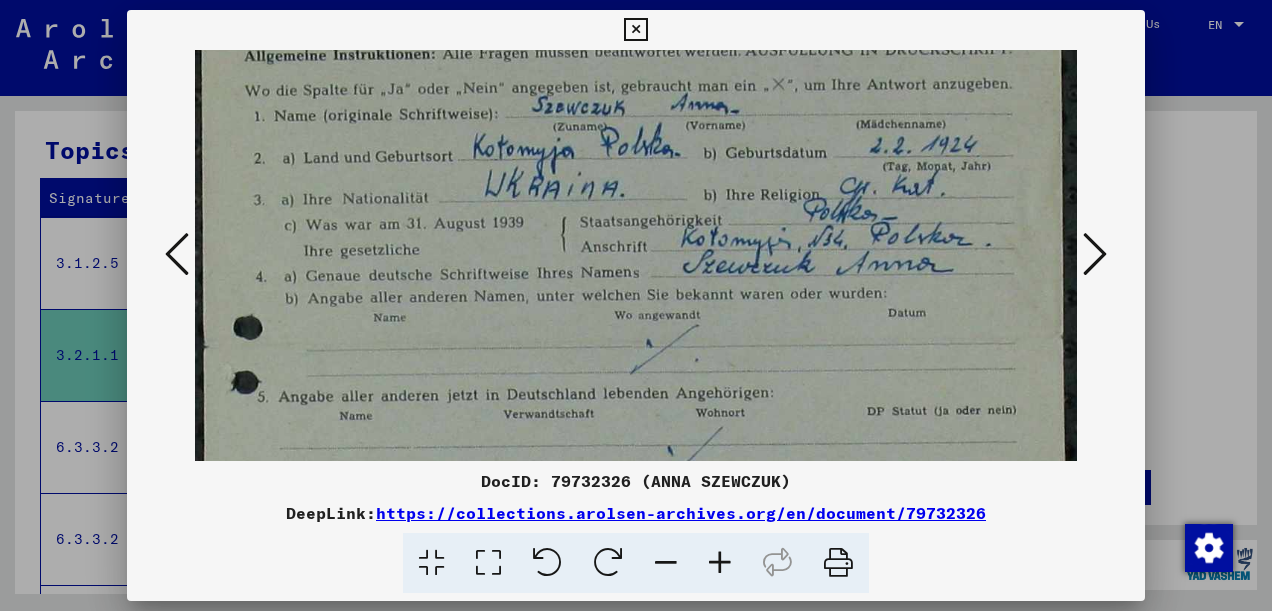 drag, startPoint x: 714, startPoint y: 450, endPoint x: 722, endPoint y: 188, distance: 262.1221 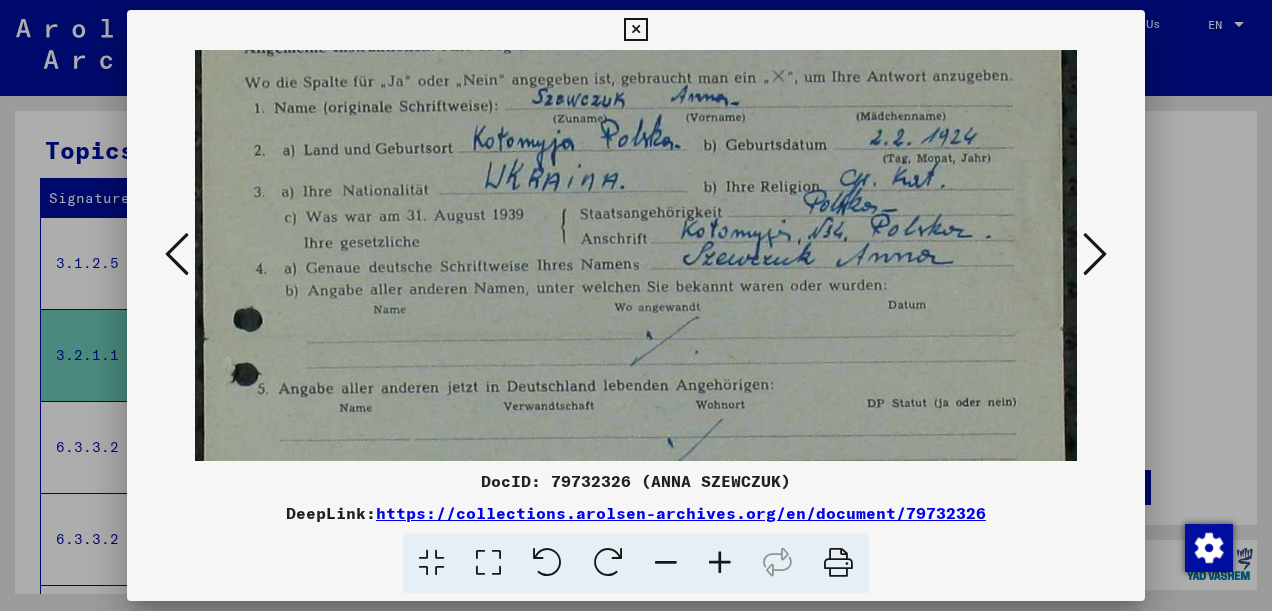 click at bounding box center (635, 30) 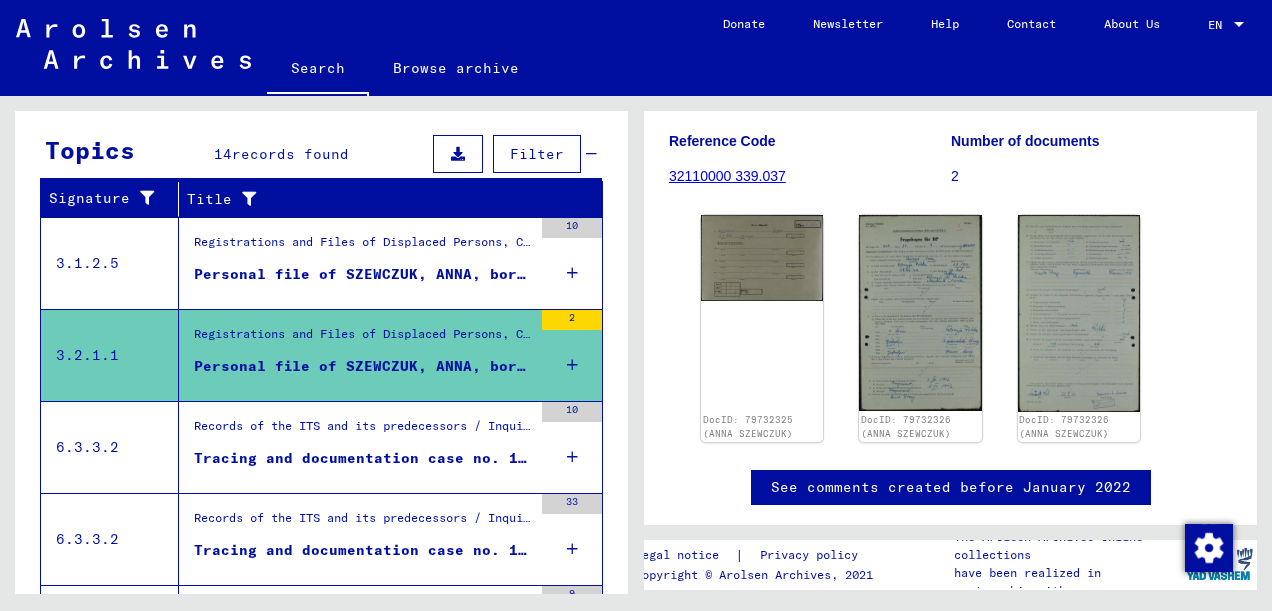 click on "Tracing and documentation case no. 1.106.587 for SZEWCZUK, ANNA" at bounding box center [363, 458] 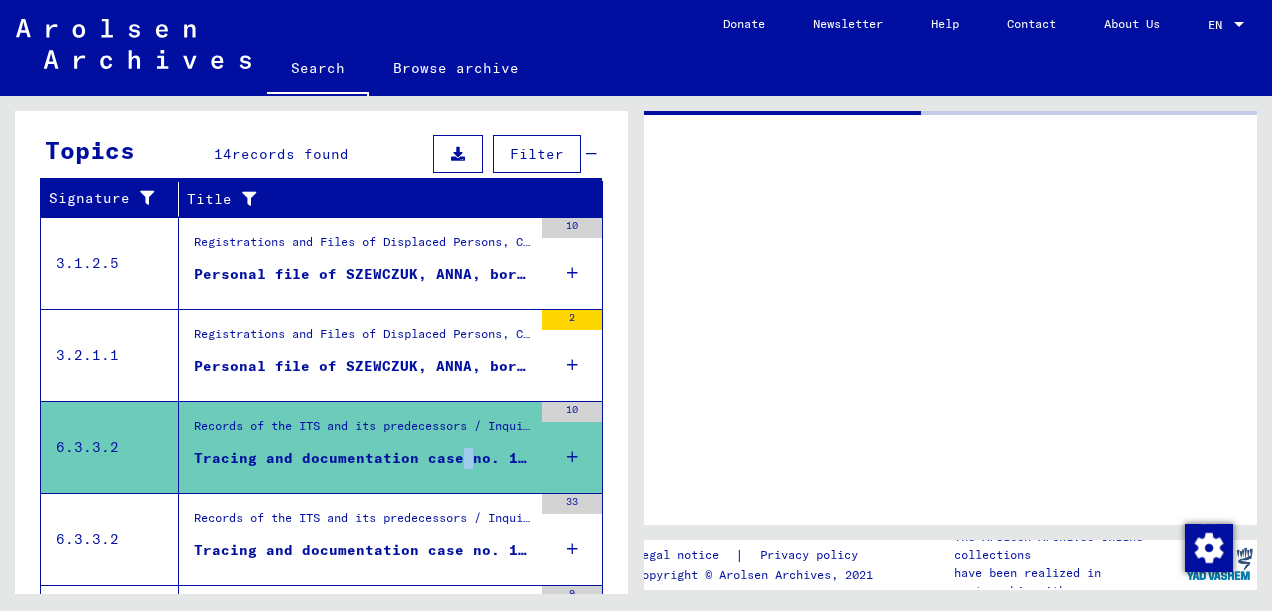 click on "Tracing and documentation case no. 1.106.587 for SZEWCZUK, ANNA" at bounding box center (363, 458) 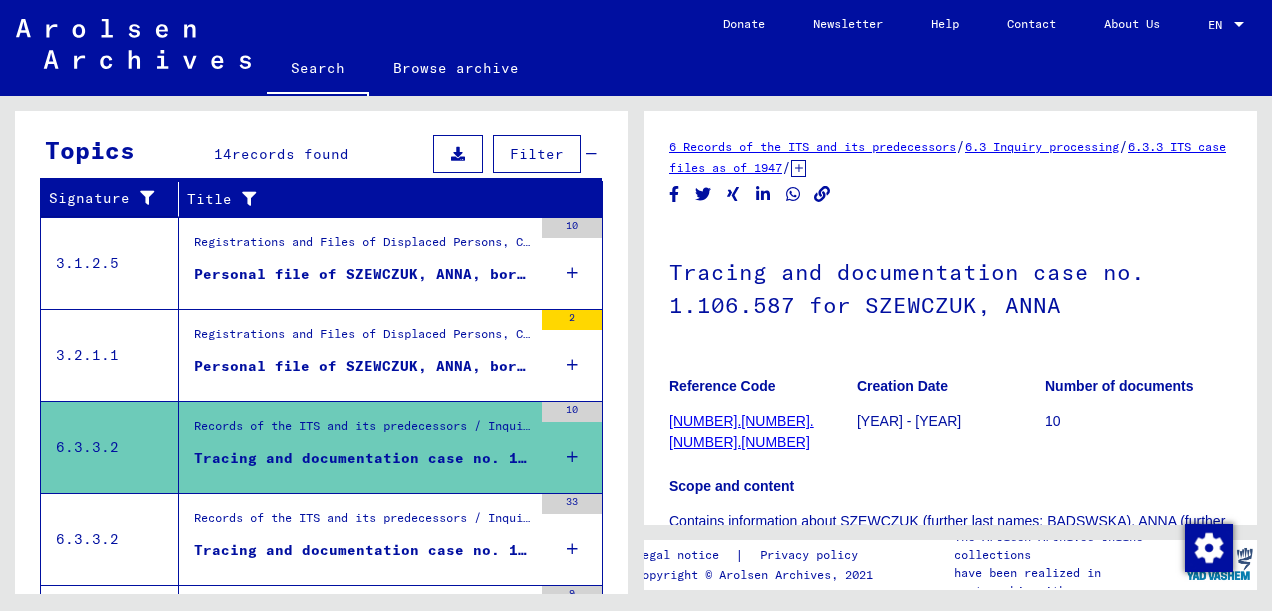 click on "Records of the ITS and its predecessors / Inquiry processing / ITS case files as of 1947 / Repository of T/D cases / Tracing and documentation cases with (T/D) numbers between 1.250.000 and 1.499.999 / Tracing and documentation cases with (T/D) numbers between 1.313.500 and 1.313.999" at bounding box center [363, 523] 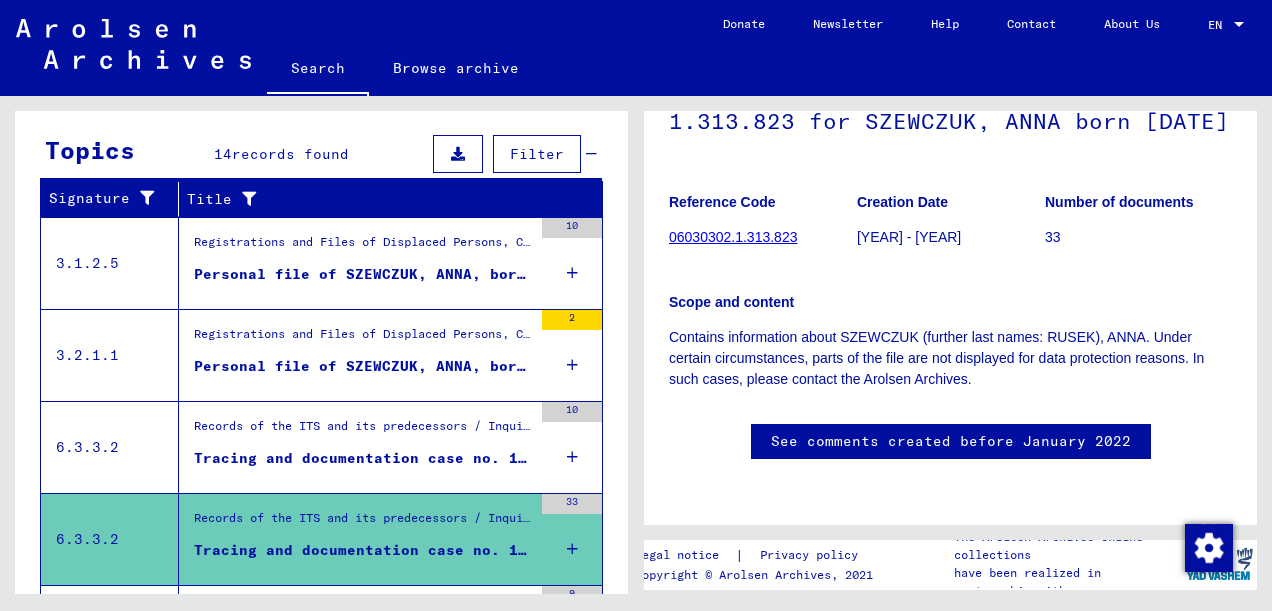scroll, scrollTop: 0, scrollLeft: 0, axis: both 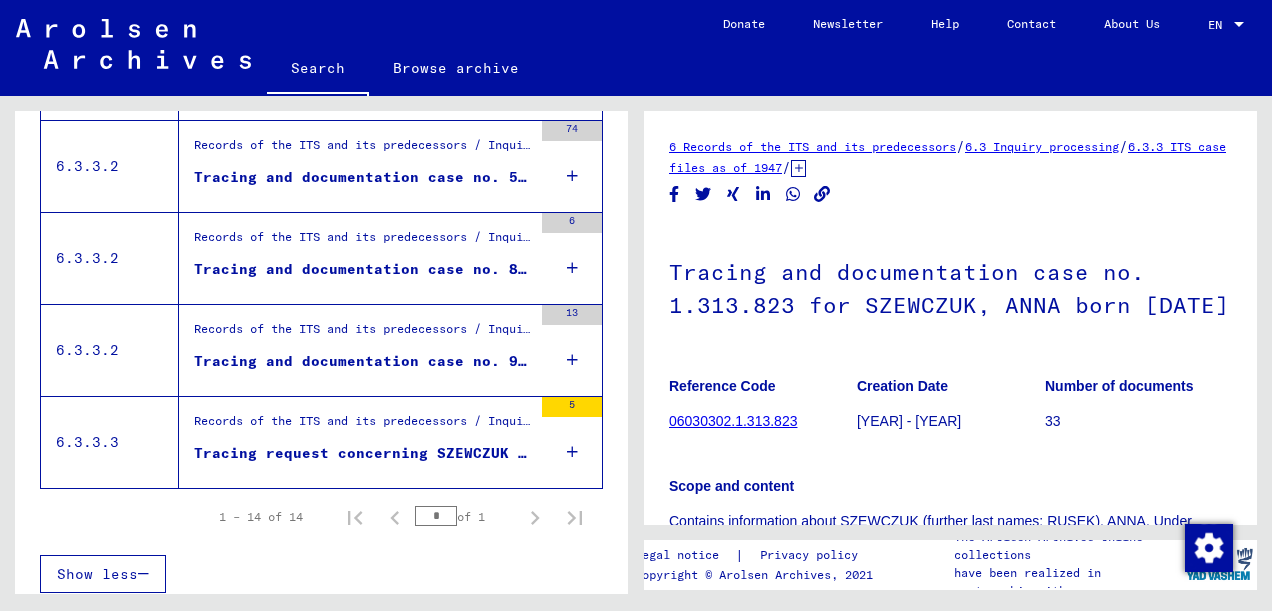 click on "Tracing request concerning SZEWCZUK ANNA [DATE]" at bounding box center [363, 453] 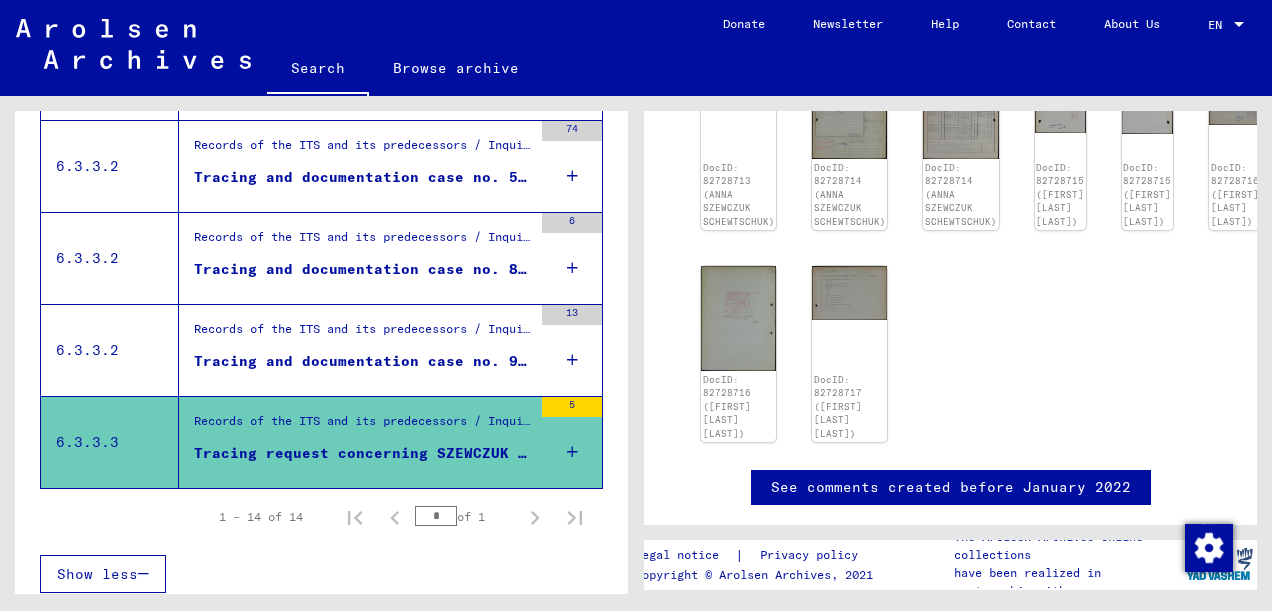 scroll, scrollTop: 463, scrollLeft: 0, axis: vertical 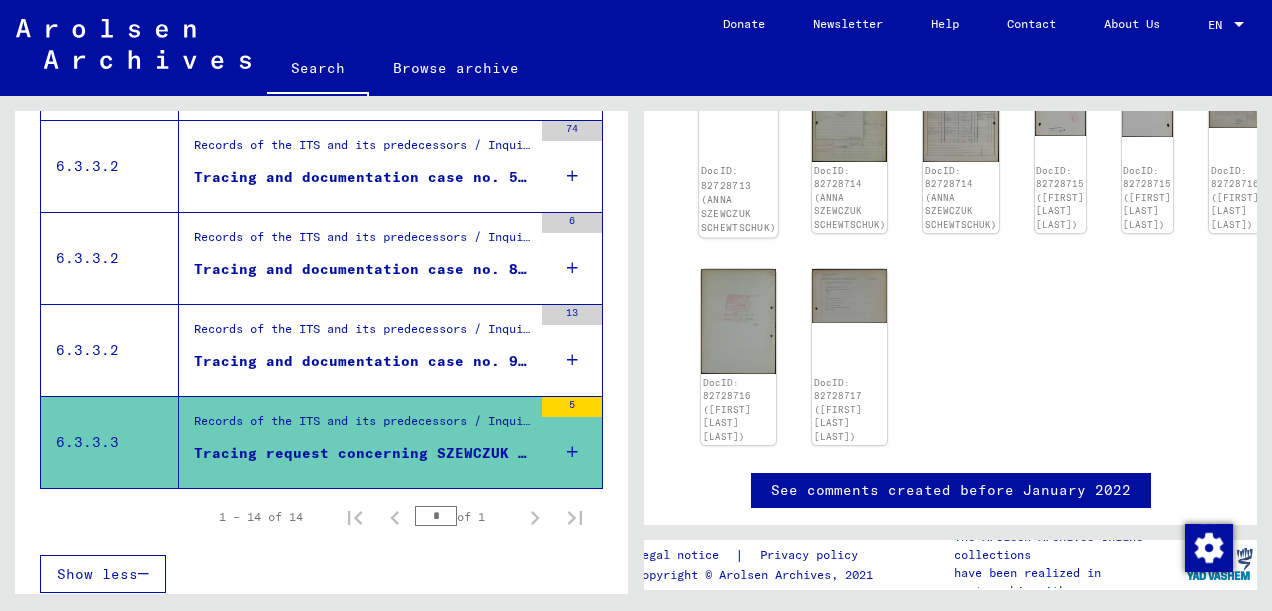 click on "DocID: 82728713 (ANNA SZEWCZUK SCHEWTSCHUK)" 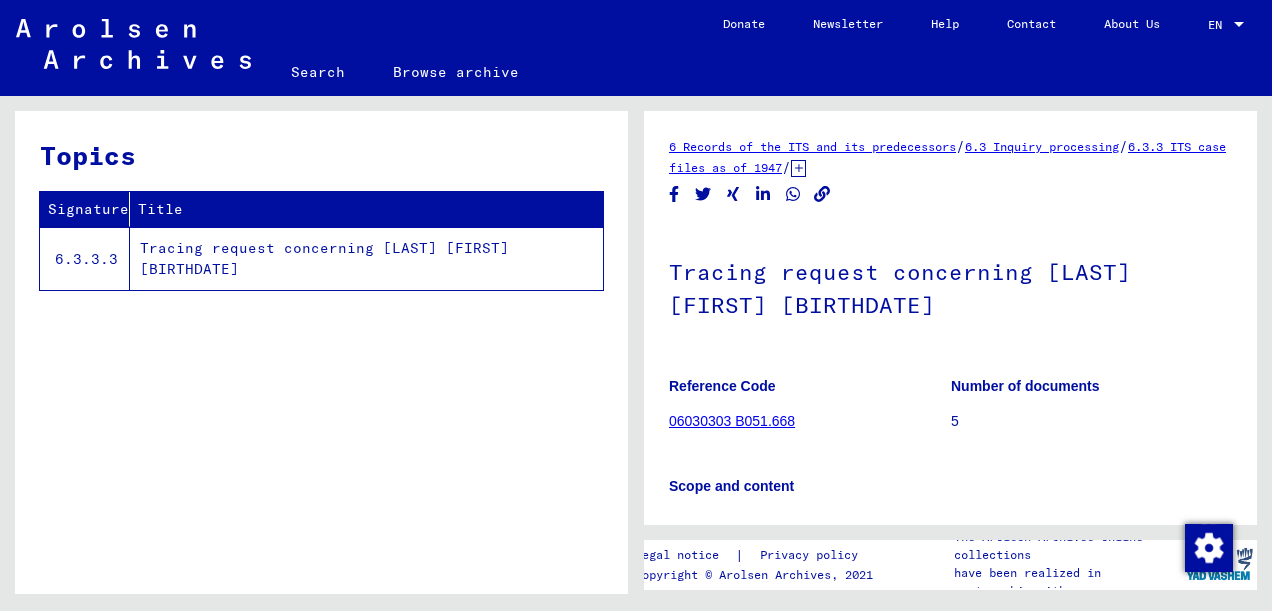 scroll, scrollTop: 0, scrollLeft: 0, axis: both 